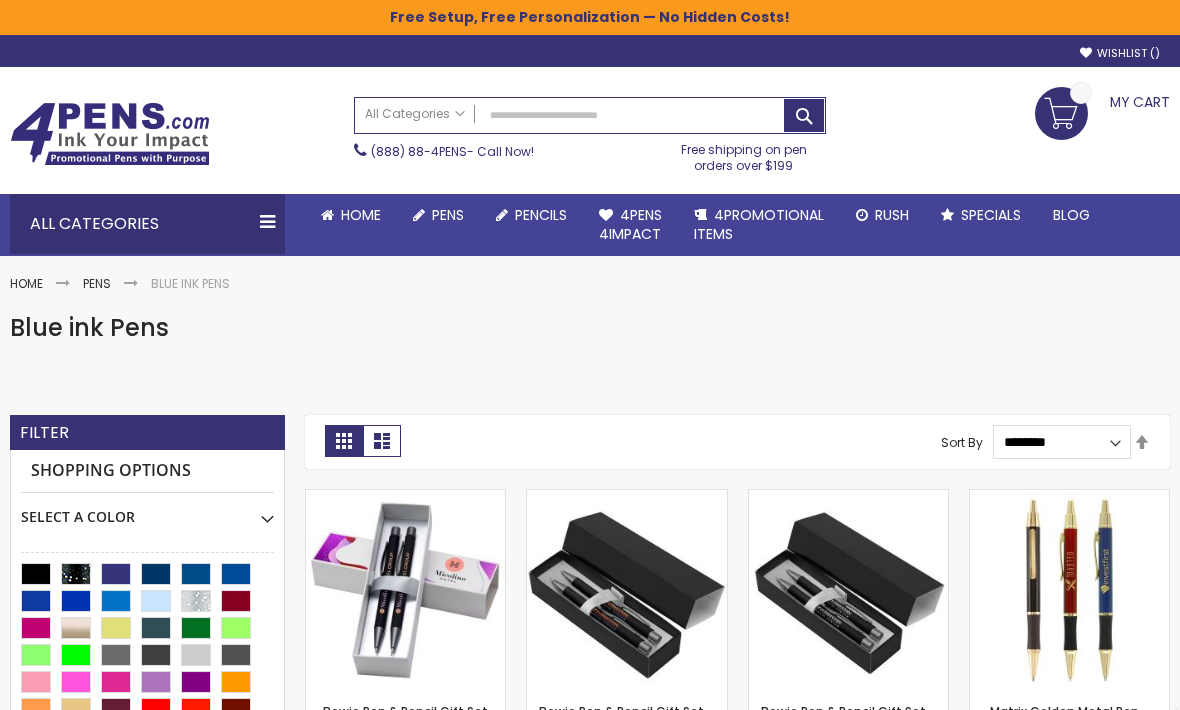 scroll, scrollTop: 0, scrollLeft: 0, axis: both 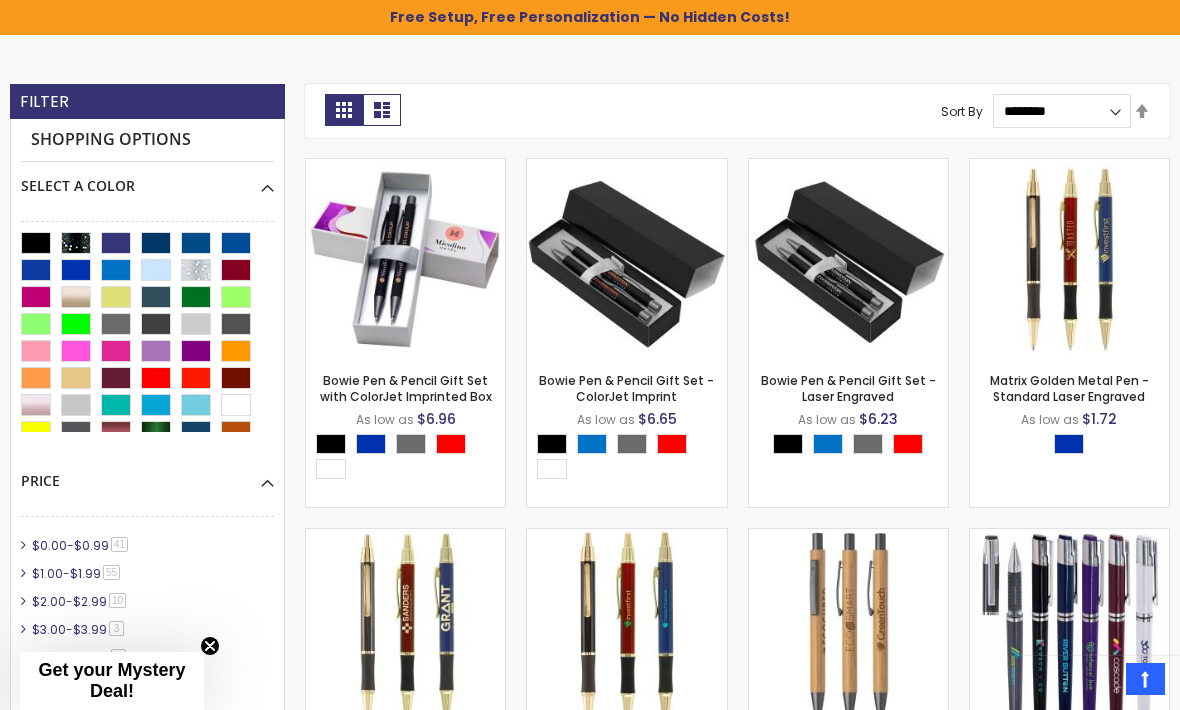 click at bounding box center (405, 258) 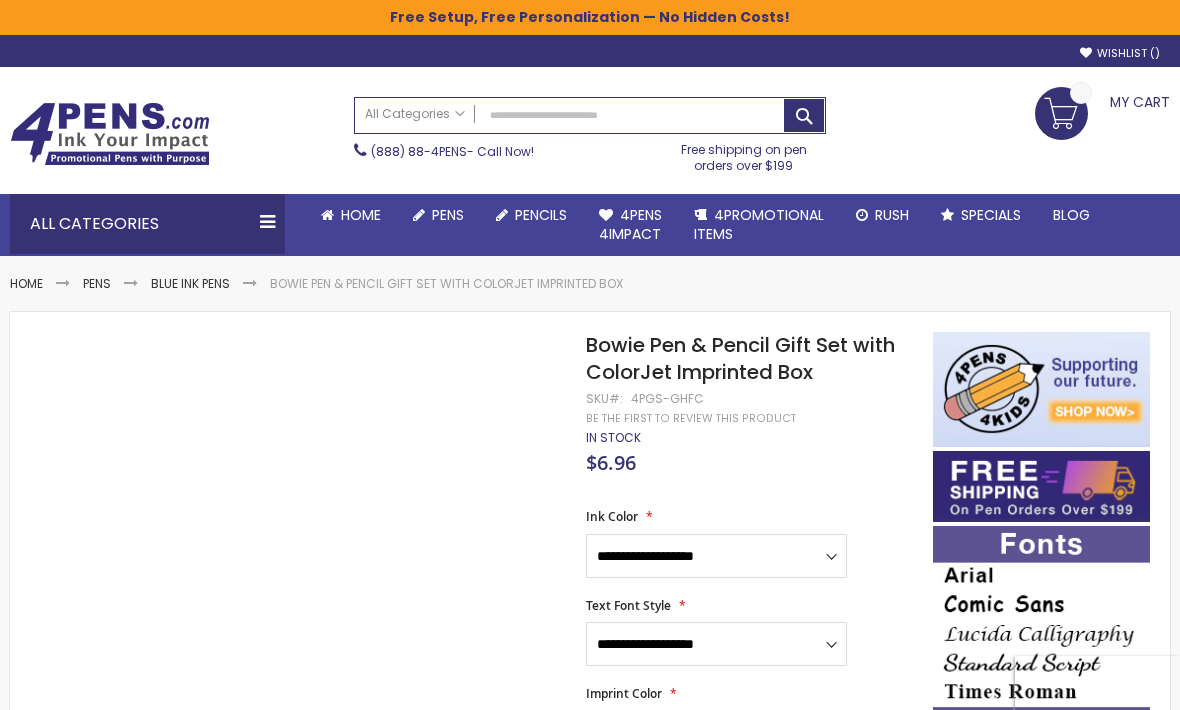 scroll, scrollTop: 0, scrollLeft: 0, axis: both 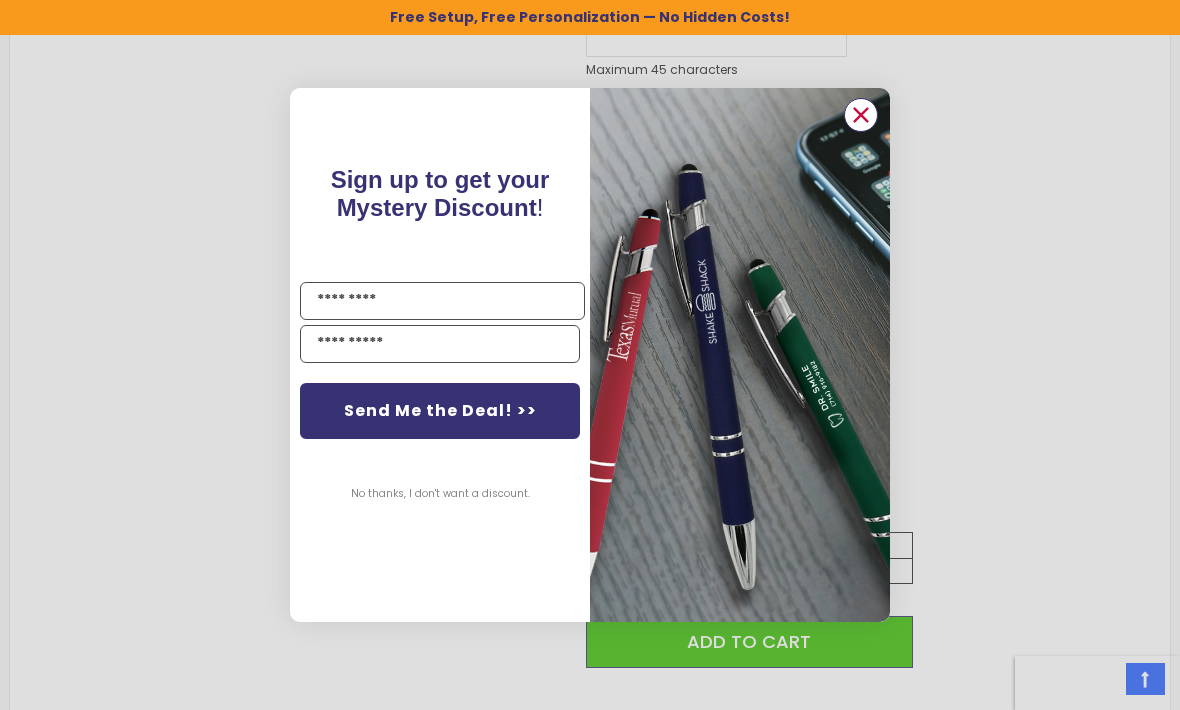 click 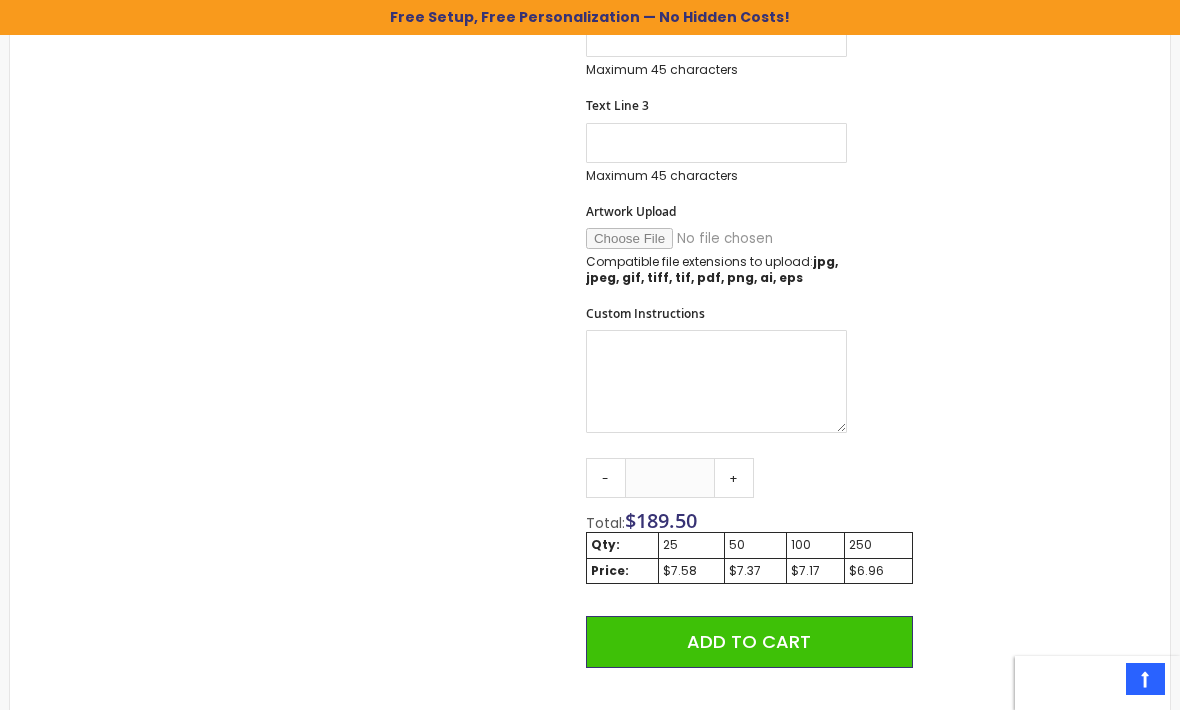 click on "-" at bounding box center (606, 478) 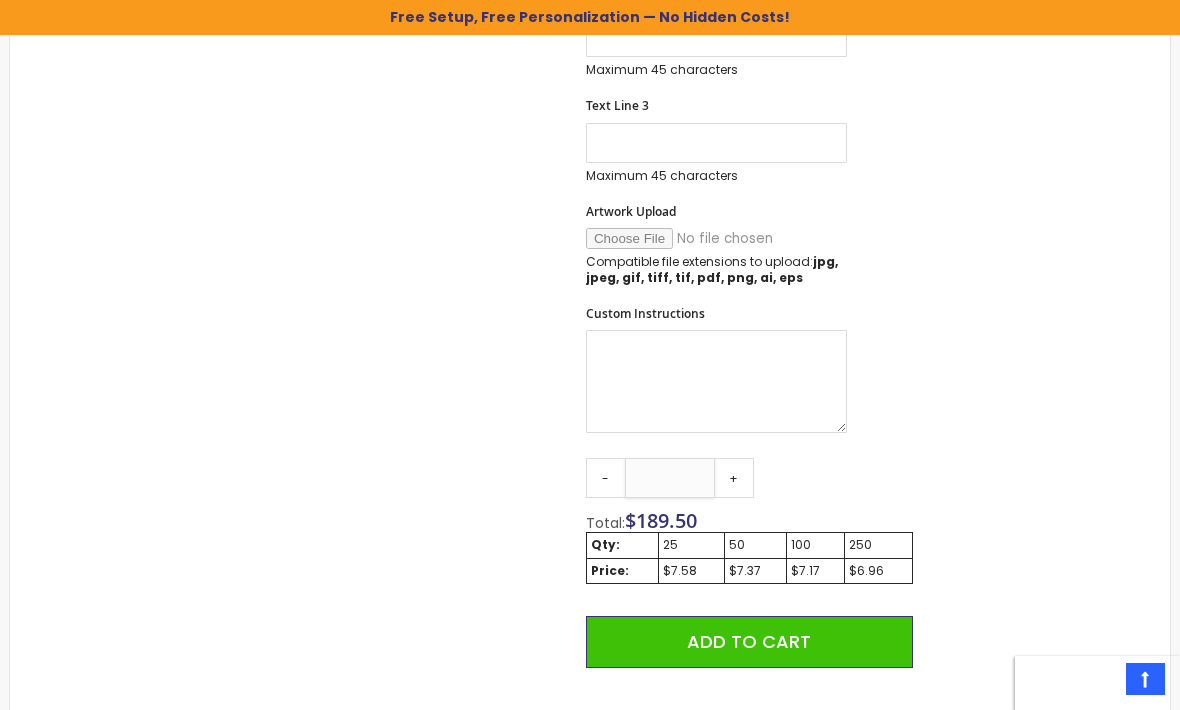 click on "**" at bounding box center [670, 478] 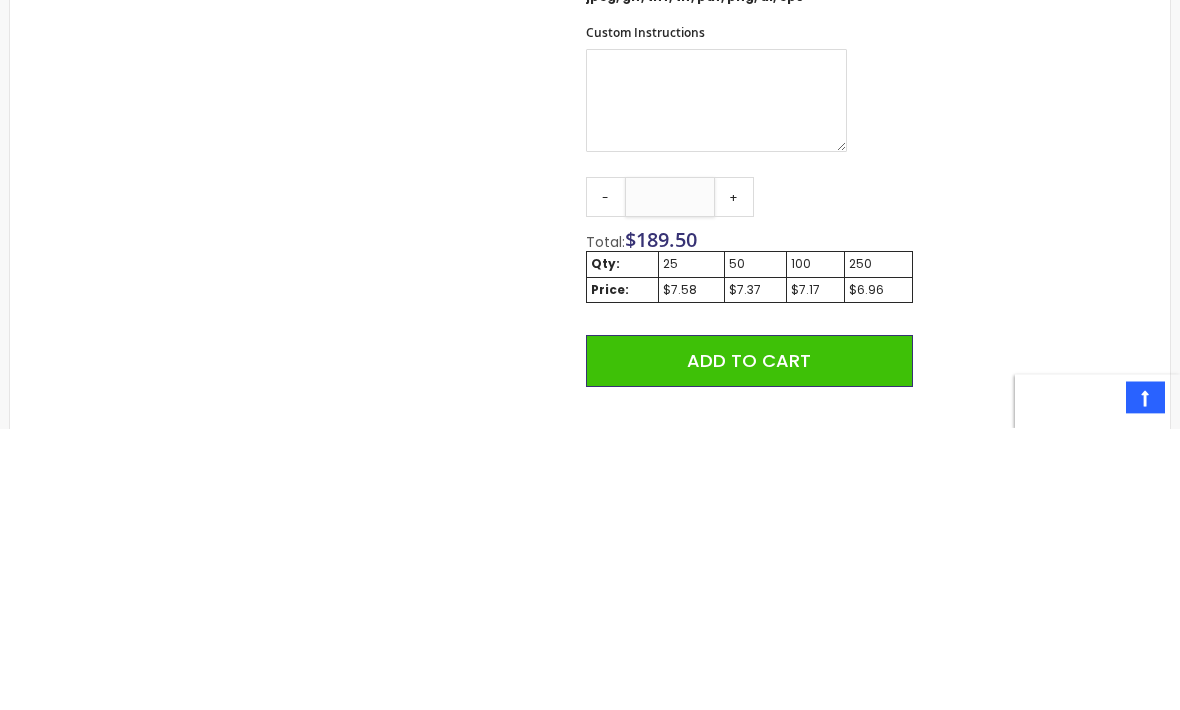 type on "*" 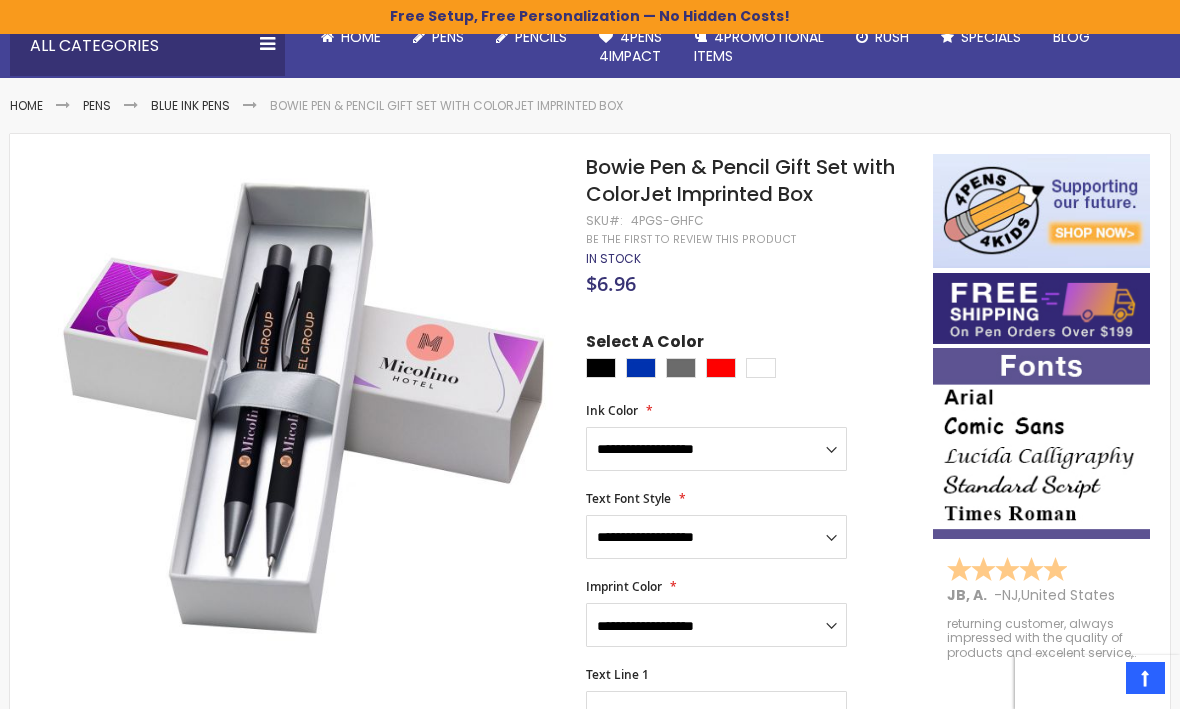 scroll, scrollTop: 180, scrollLeft: 0, axis: vertical 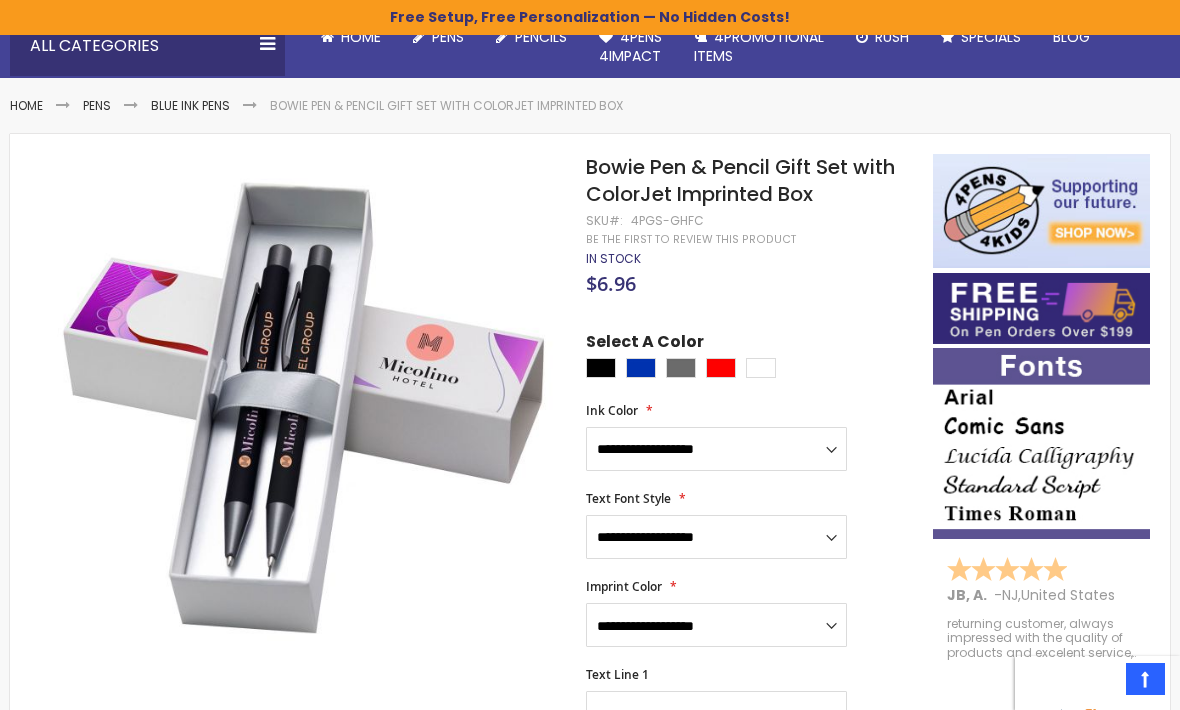 type on "*" 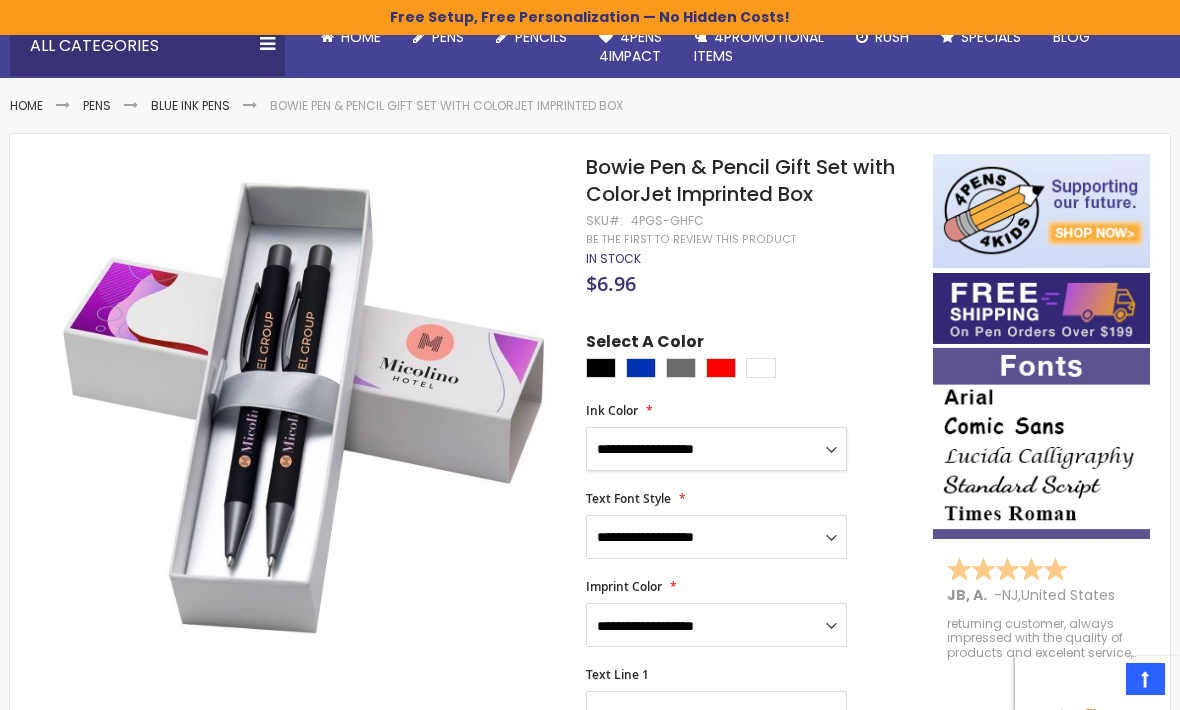 click on "**********" at bounding box center (716, 449) 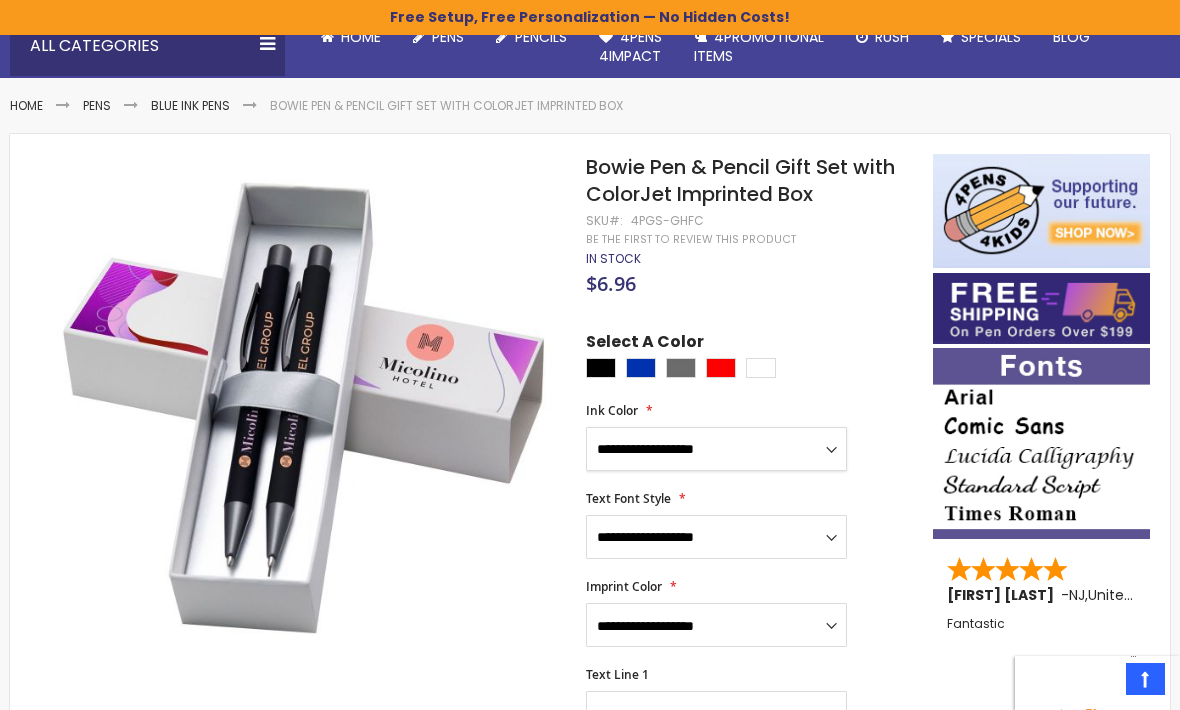 select on "****" 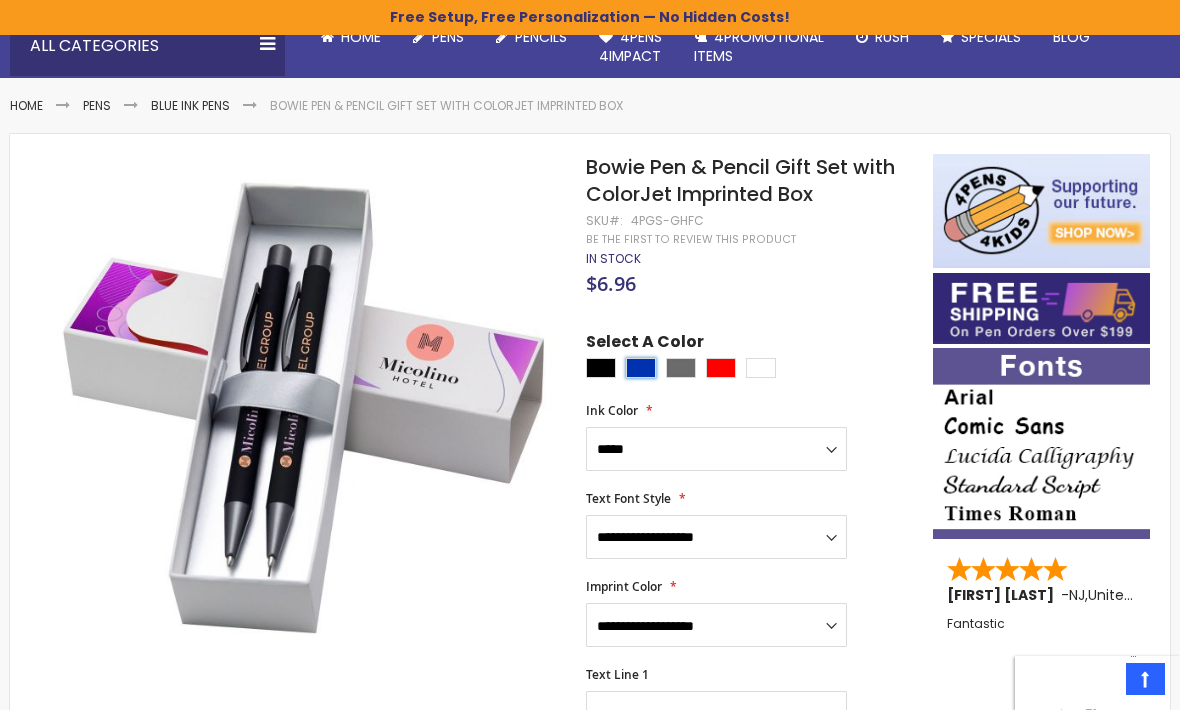 click at bounding box center (641, 368) 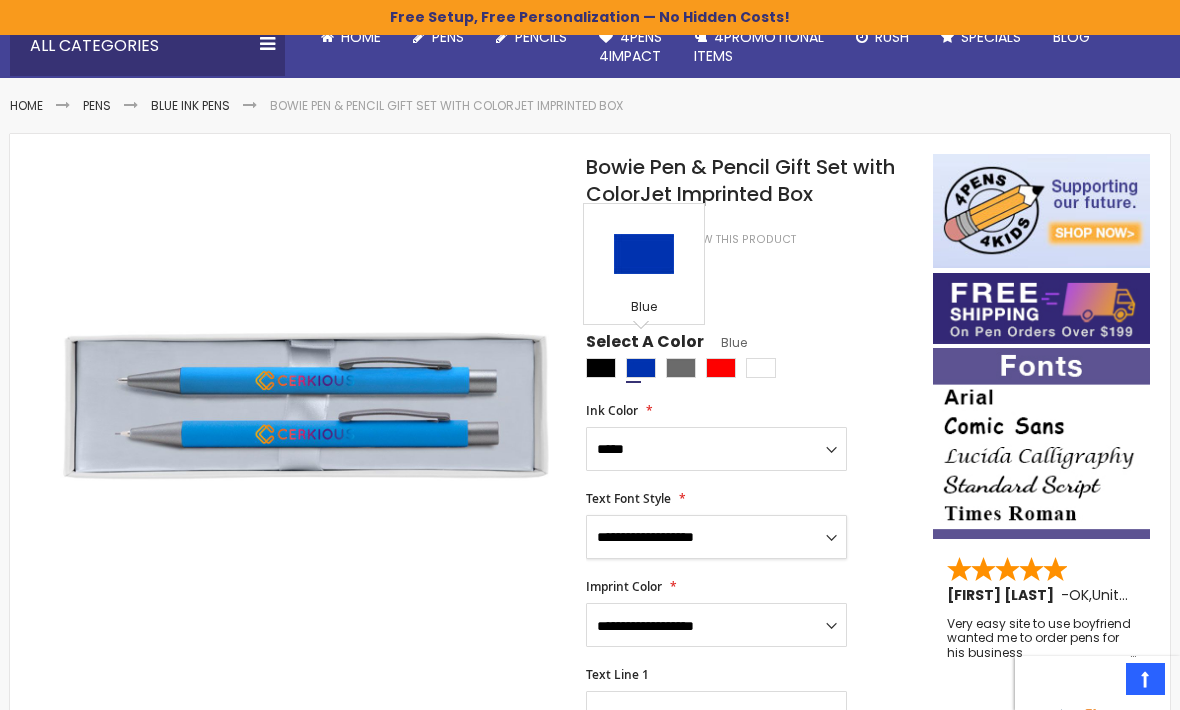 click on "**********" at bounding box center [716, 537] 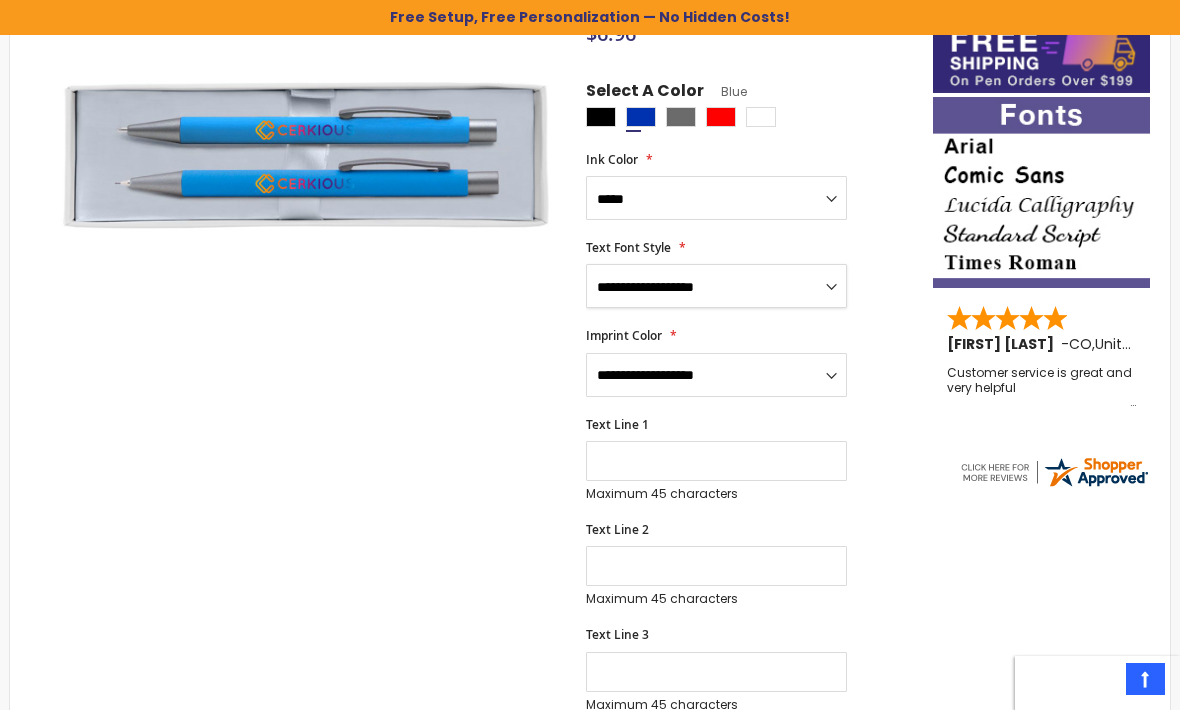 scroll, scrollTop: 425, scrollLeft: 0, axis: vertical 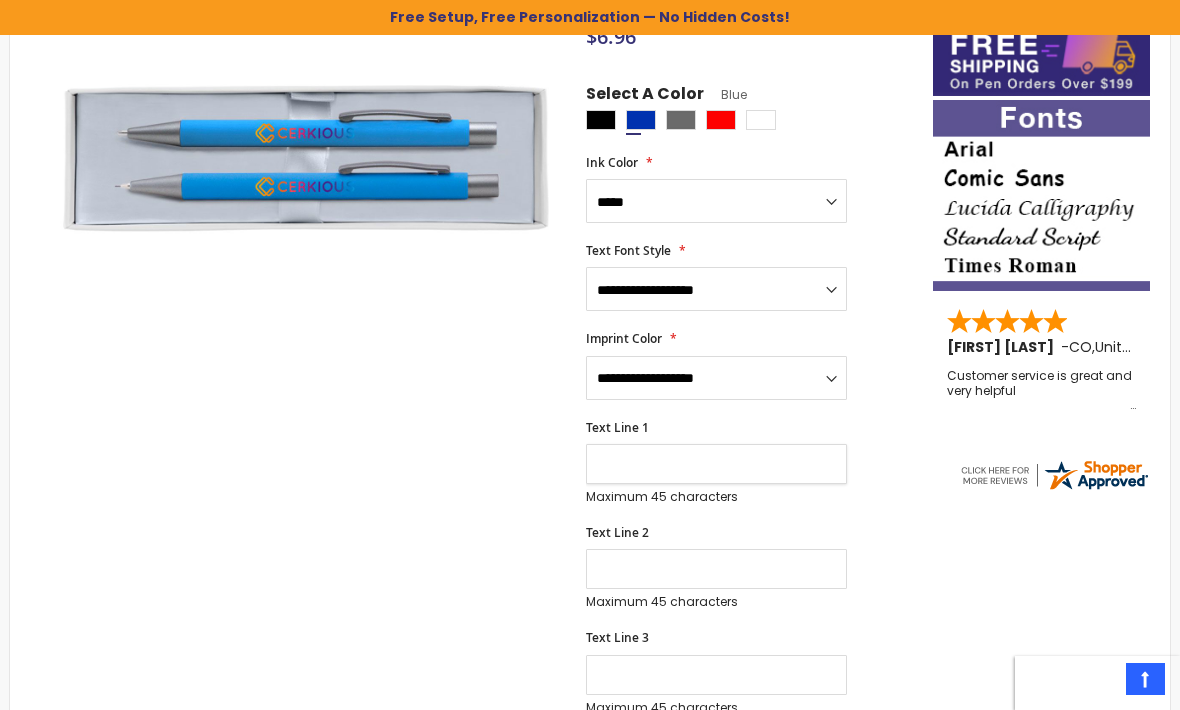 click on "Text Line 1" at bounding box center [716, 464] 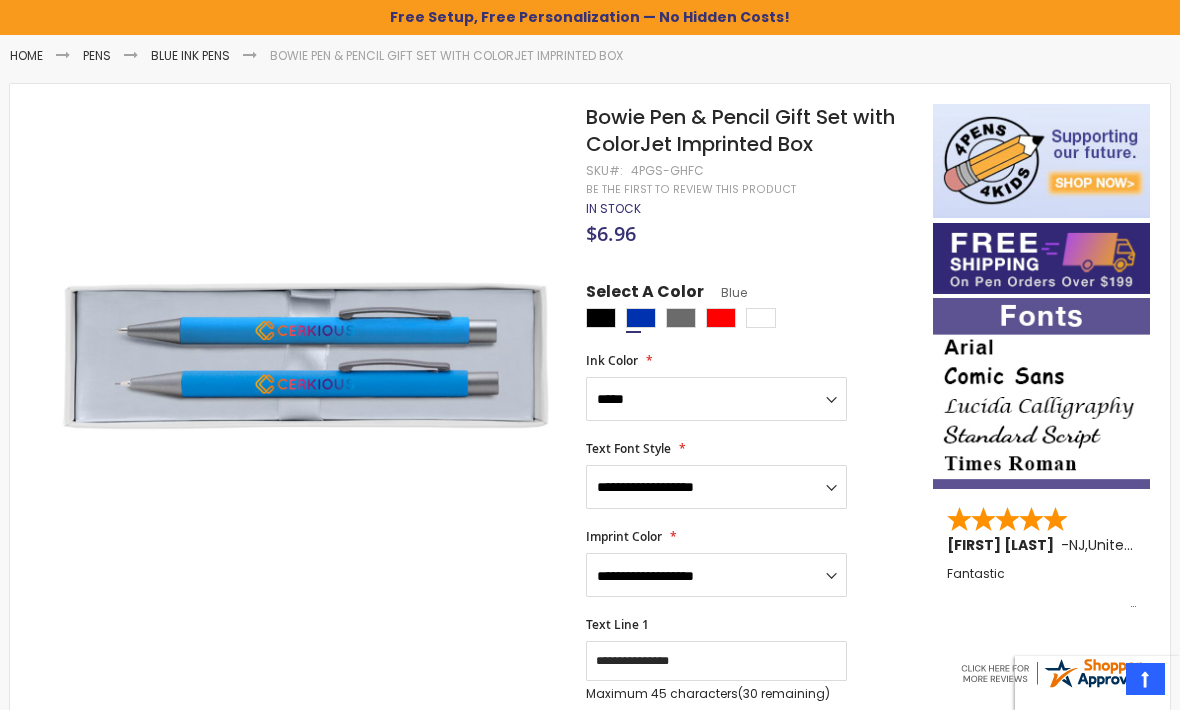 scroll, scrollTop: 231, scrollLeft: 0, axis: vertical 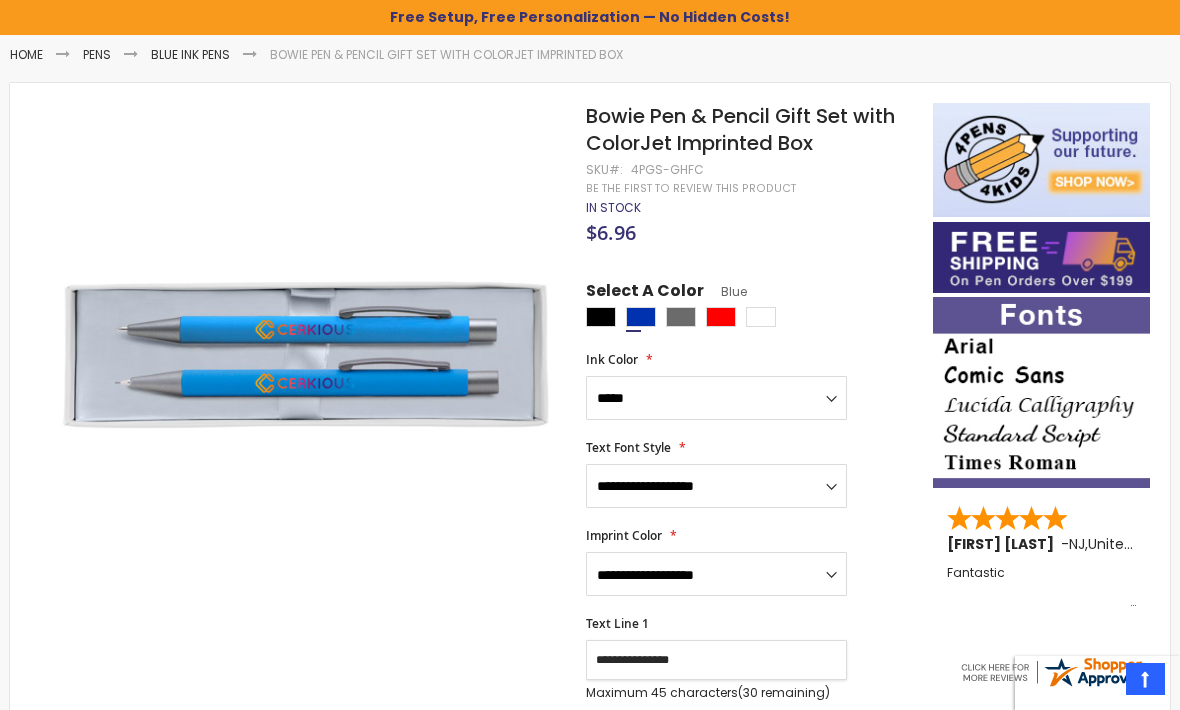 type on "**********" 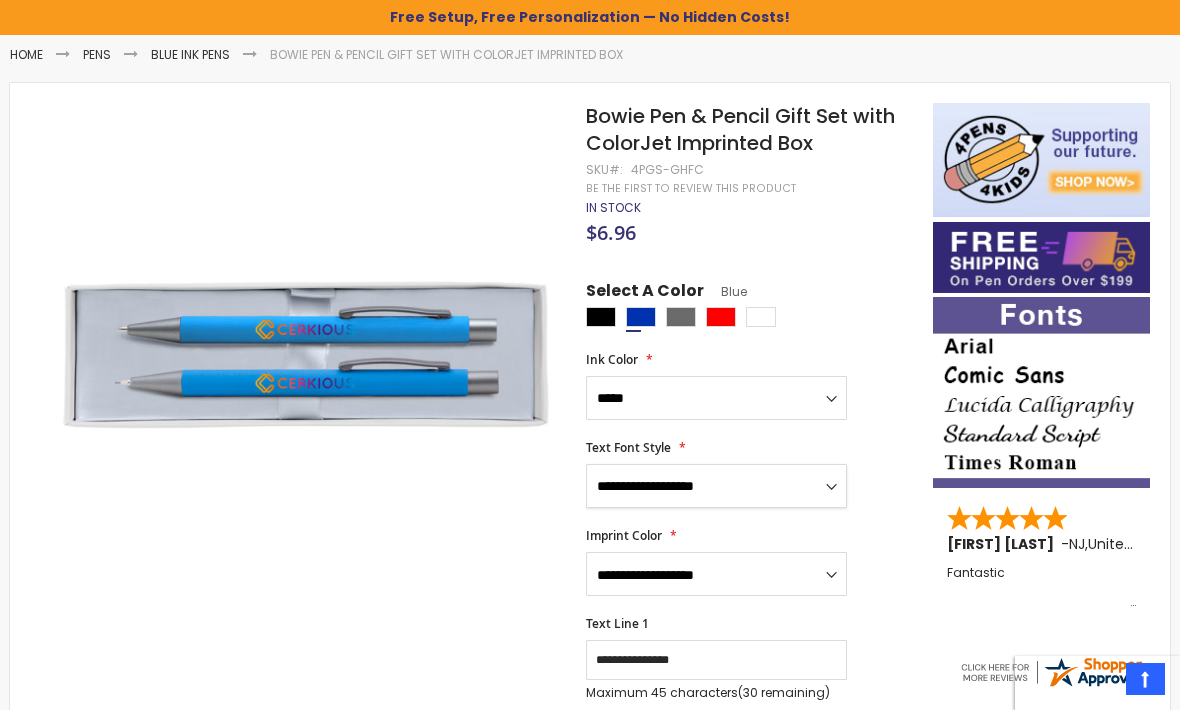 click on "**********" at bounding box center [716, 486] 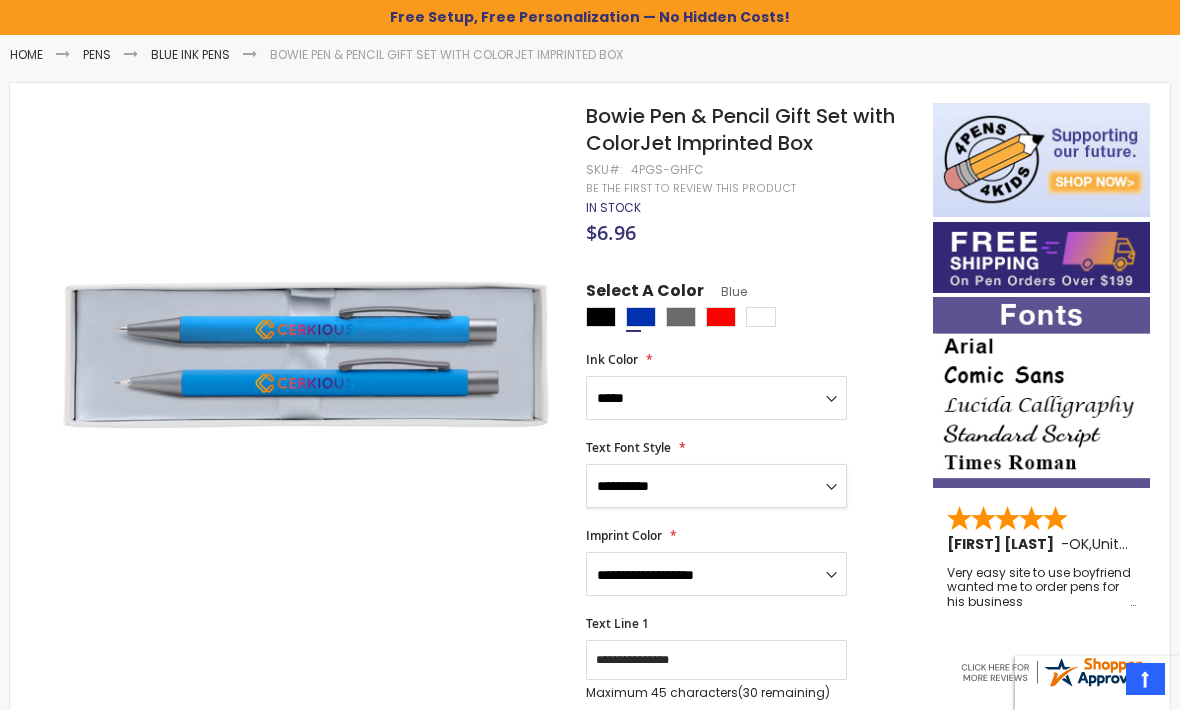 click on "**********" at bounding box center (716, 486) 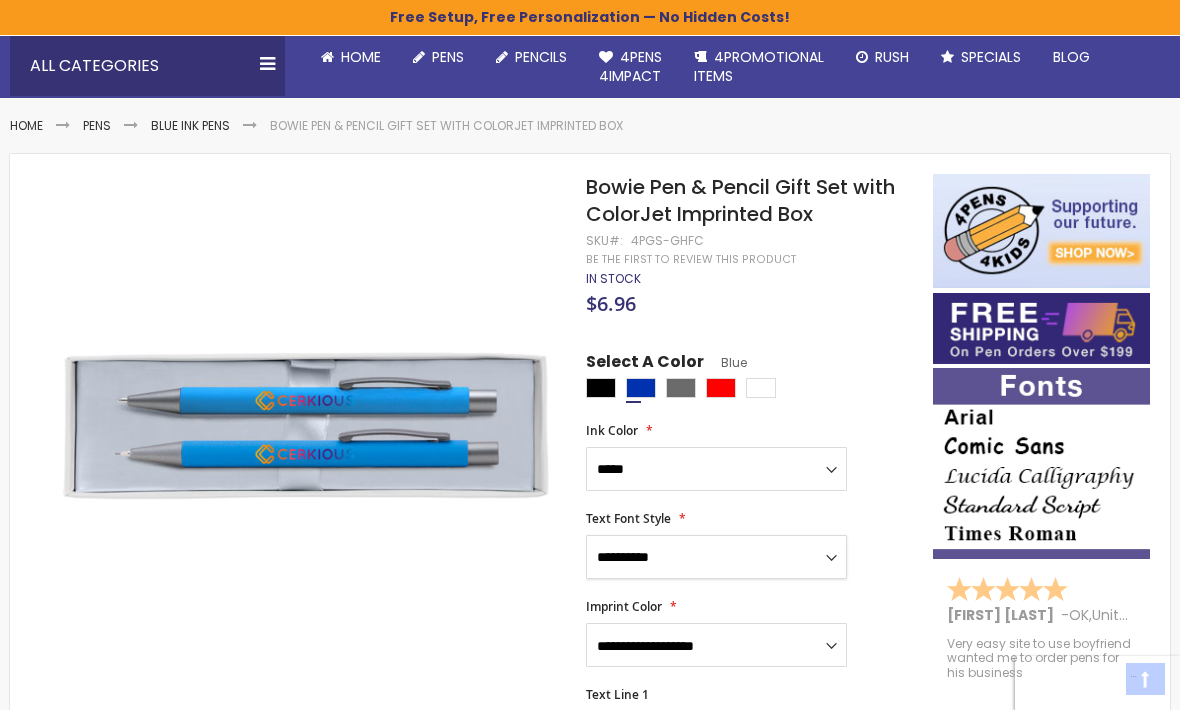scroll, scrollTop: 161, scrollLeft: 0, axis: vertical 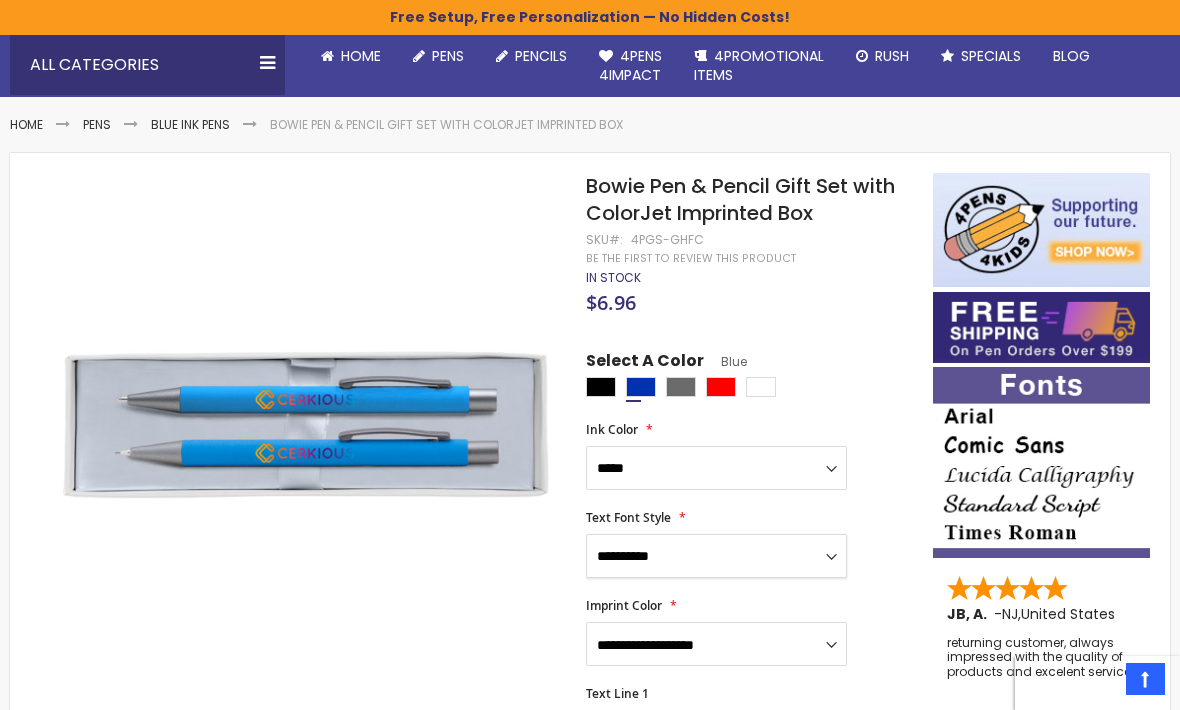 click on "**********" at bounding box center [716, 556] 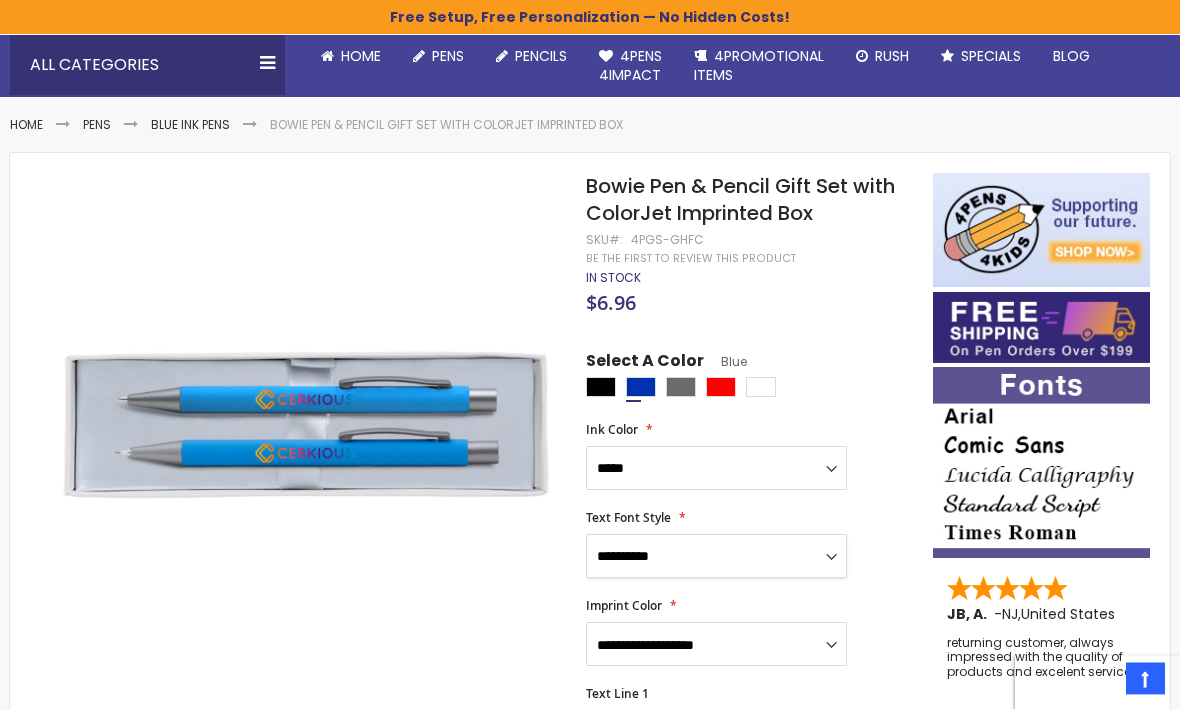 scroll, scrollTop: 161, scrollLeft: 0, axis: vertical 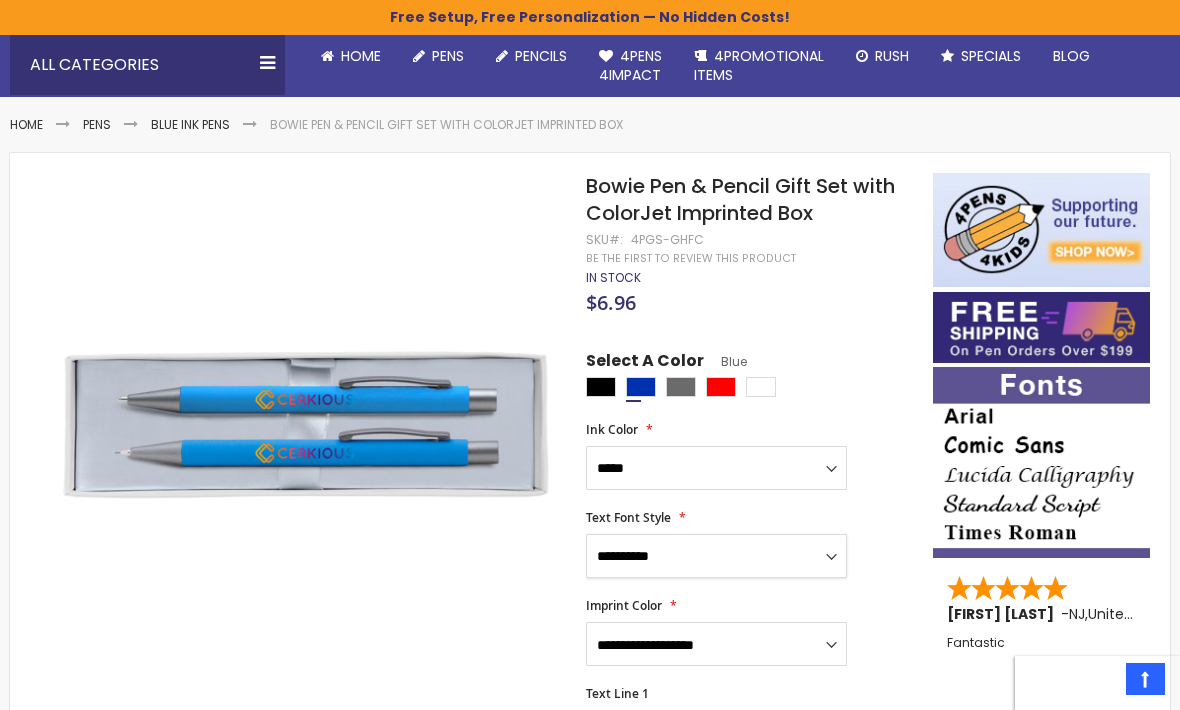 click on "**********" at bounding box center (716, 556) 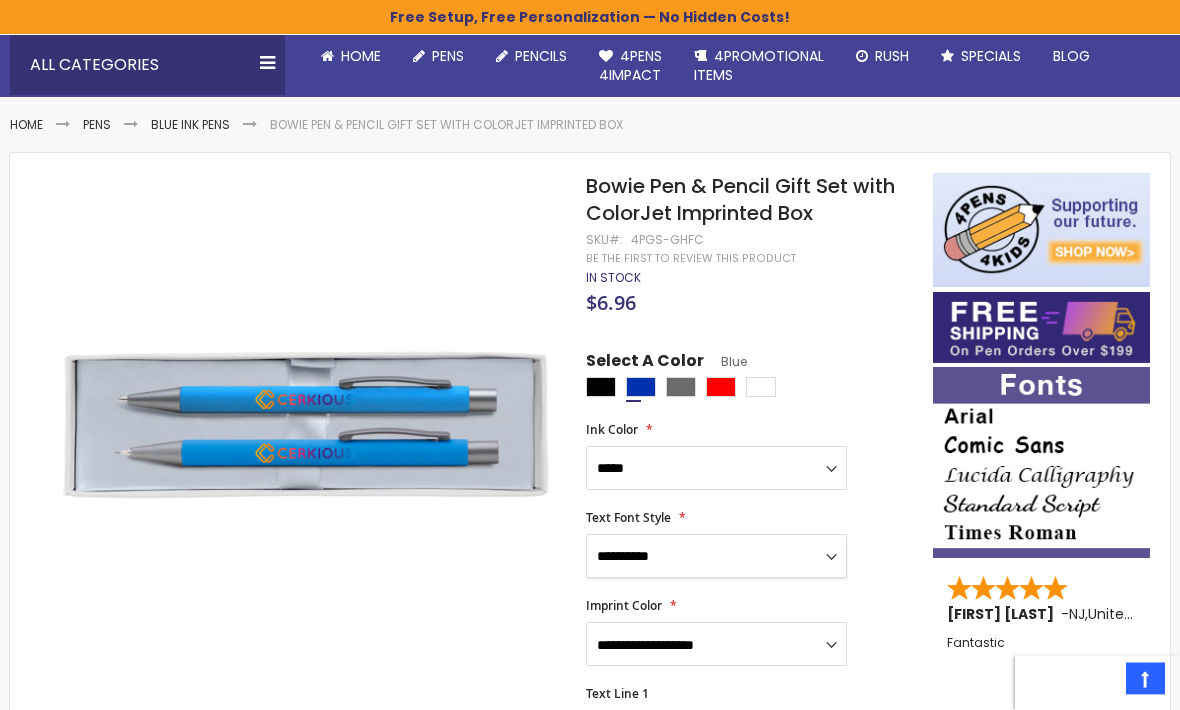 scroll, scrollTop: 161, scrollLeft: 0, axis: vertical 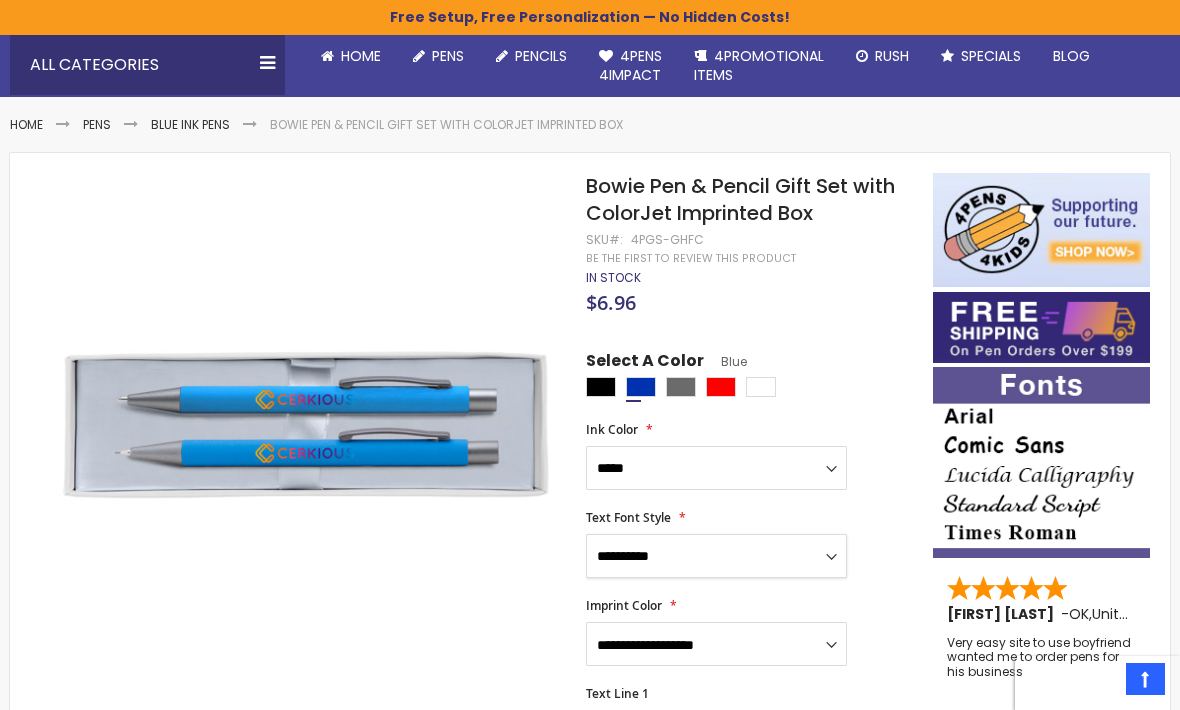 click on "**********" at bounding box center (716, 556) 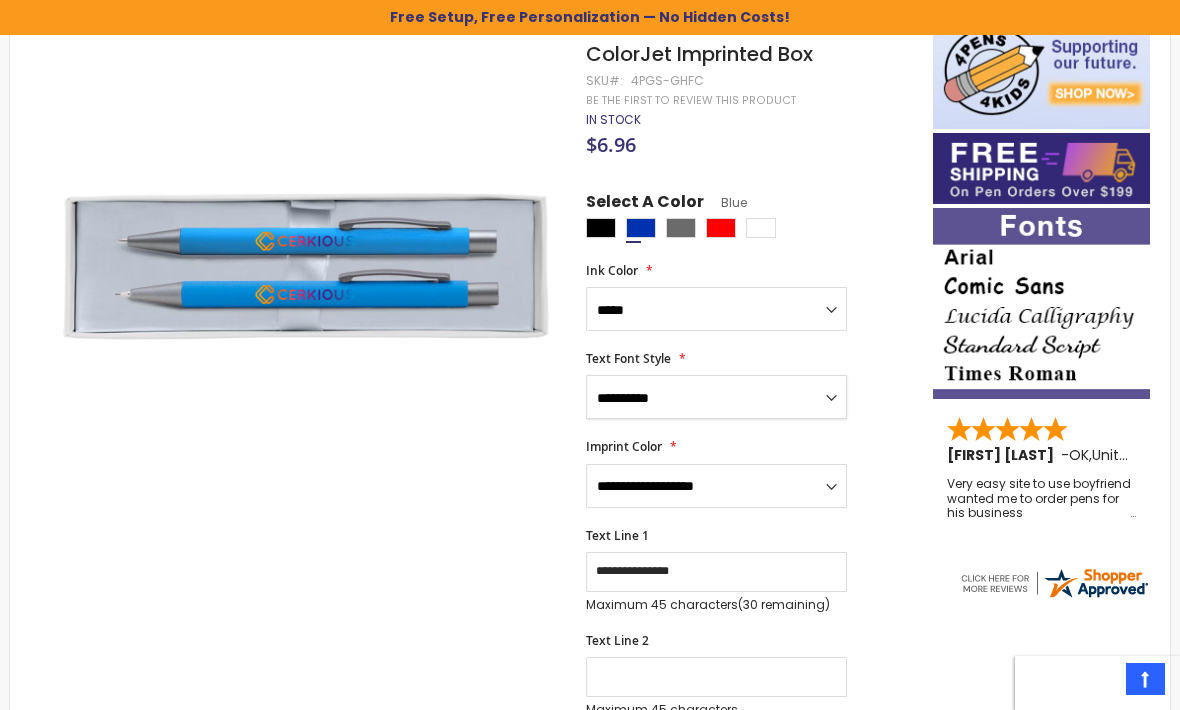 scroll, scrollTop: 337, scrollLeft: 0, axis: vertical 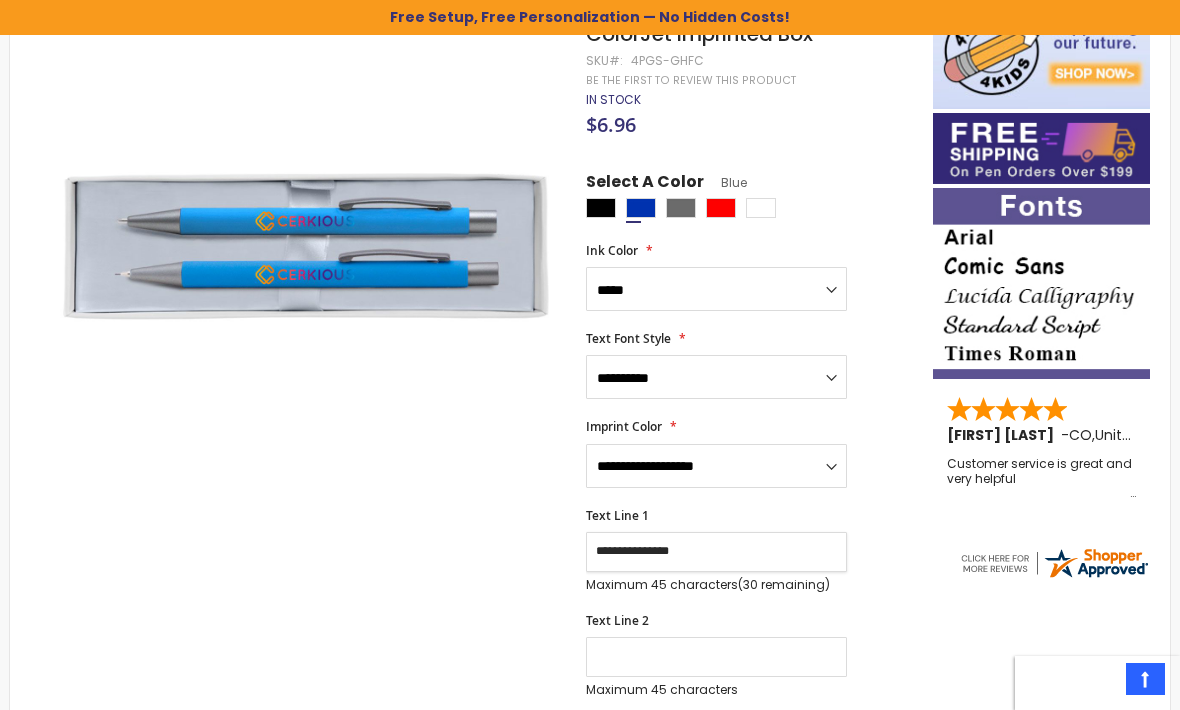 click on "**********" at bounding box center [716, 552] 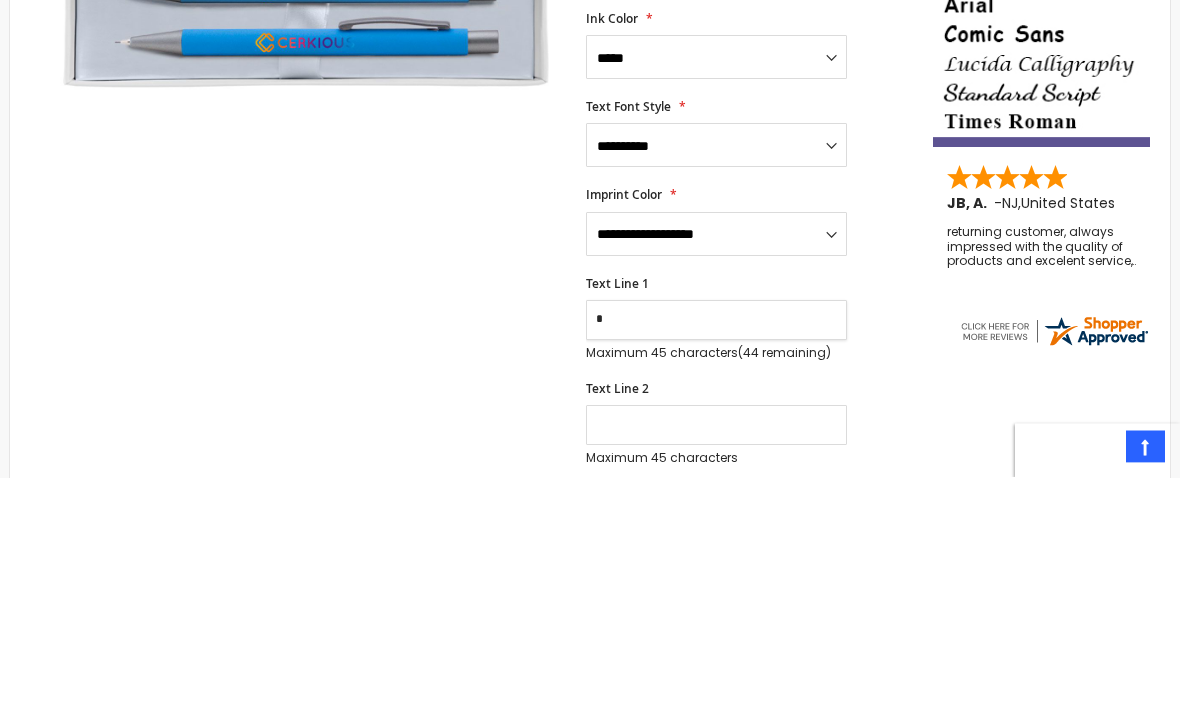 type on "*" 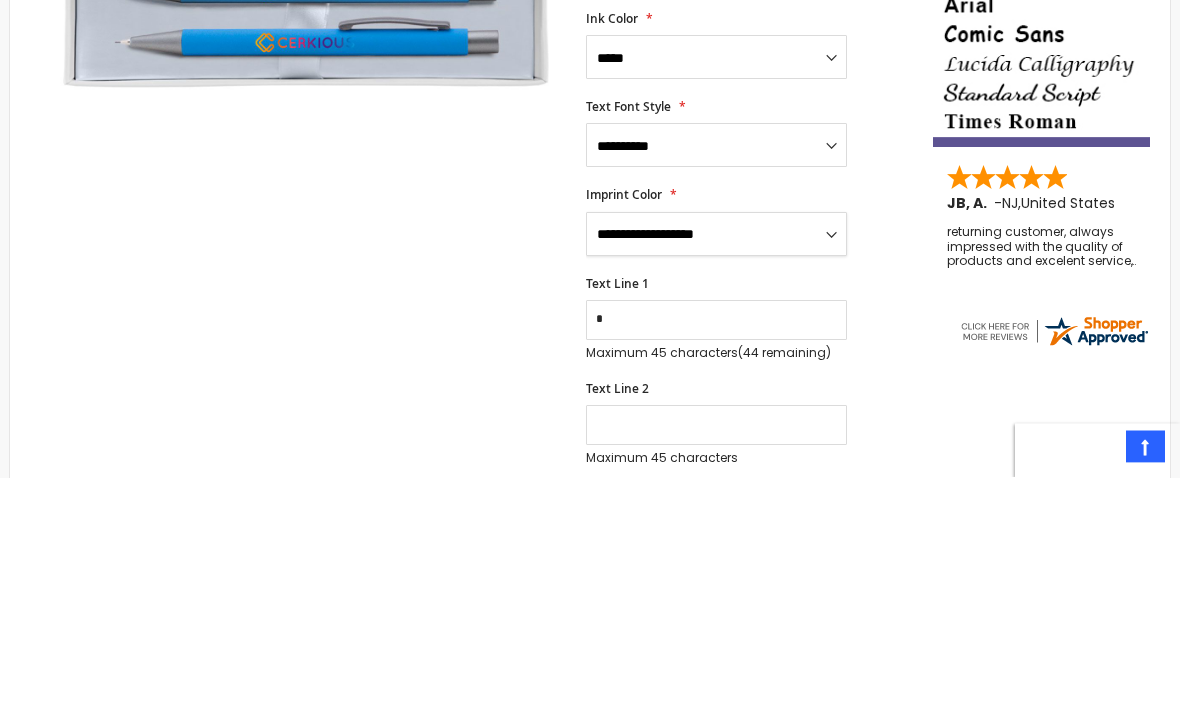 click on "**********" at bounding box center [716, 467] 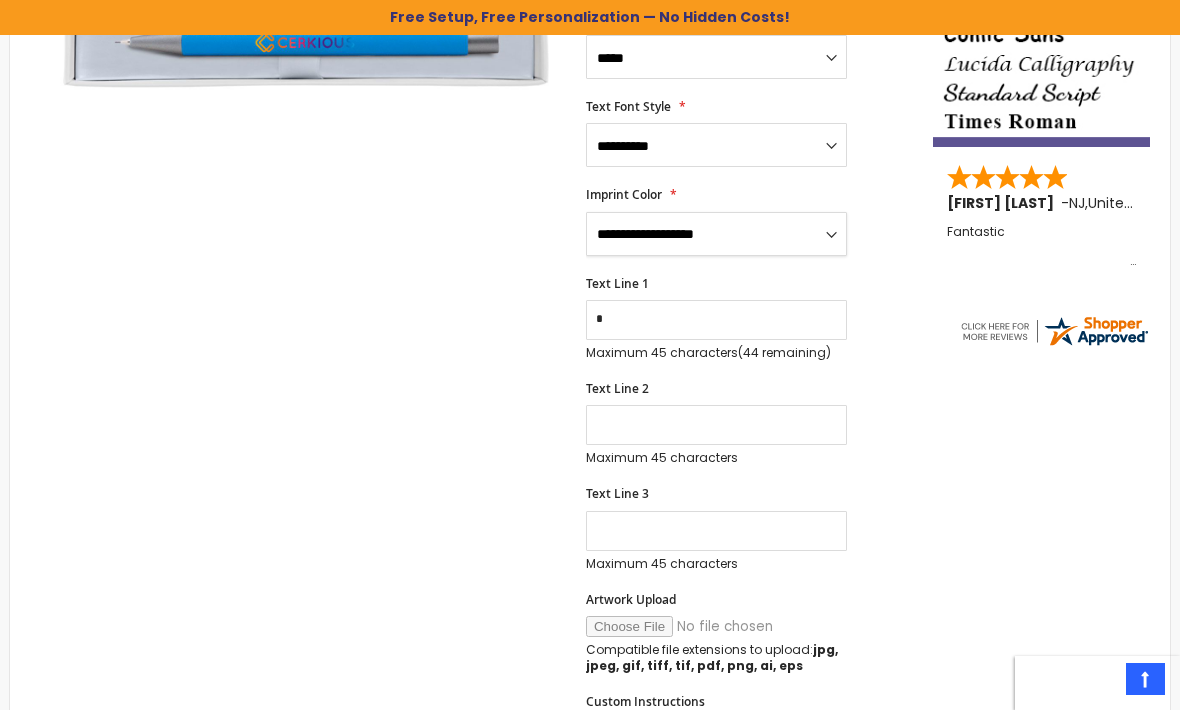 select on "****" 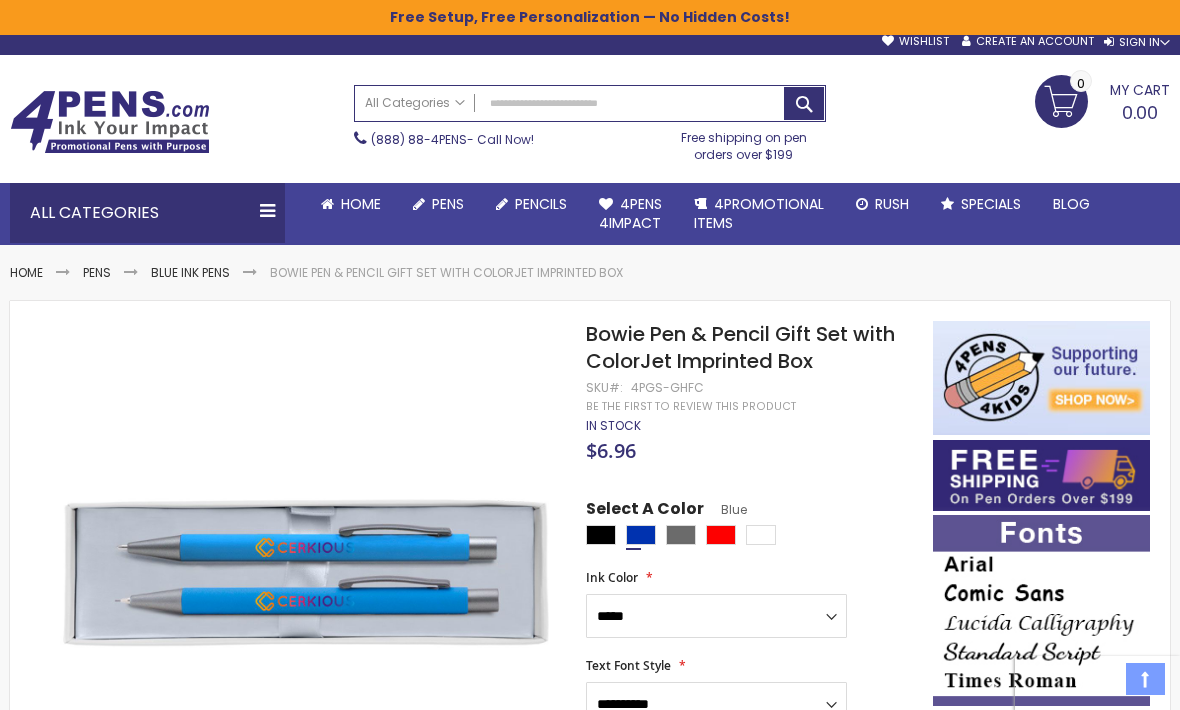 scroll, scrollTop: 0, scrollLeft: 0, axis: both 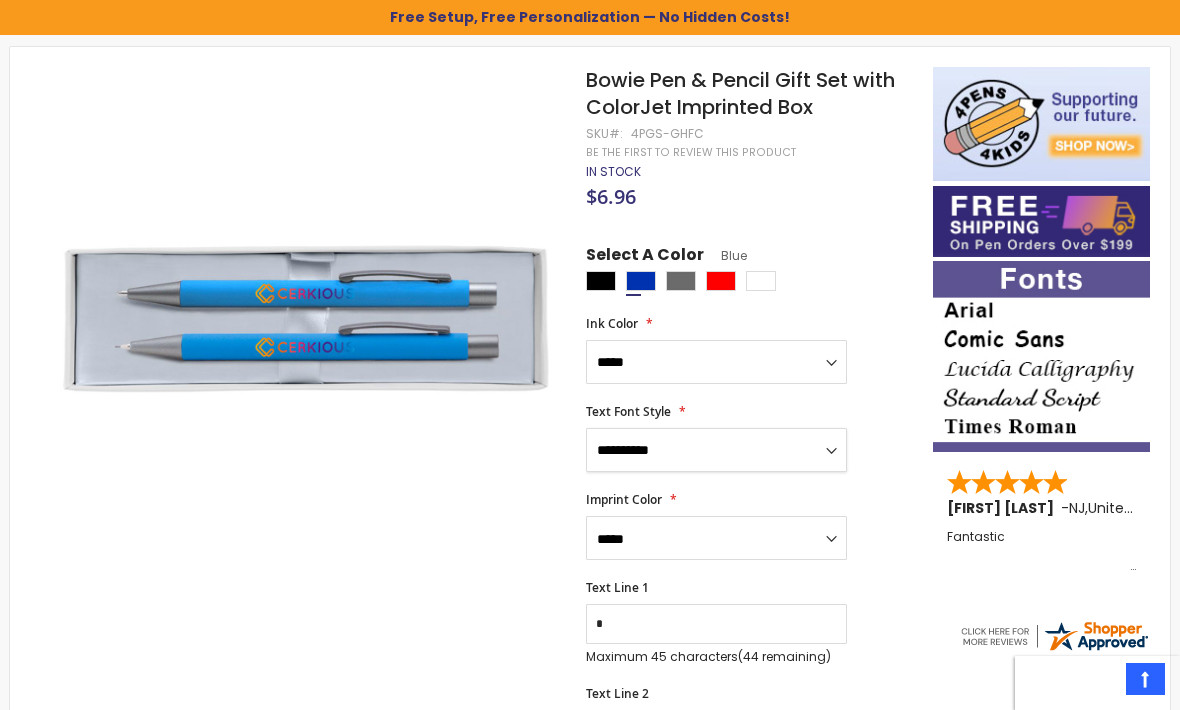 click on "**********" at bounding box center [716, 450] 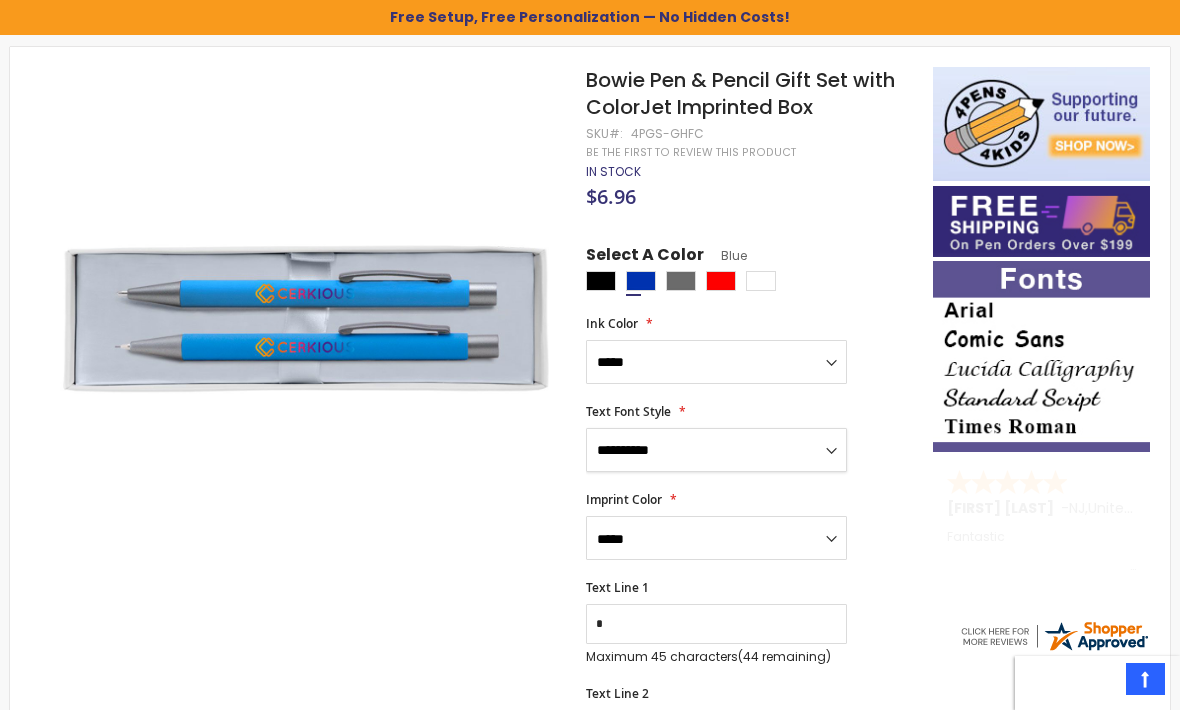 select on "****" 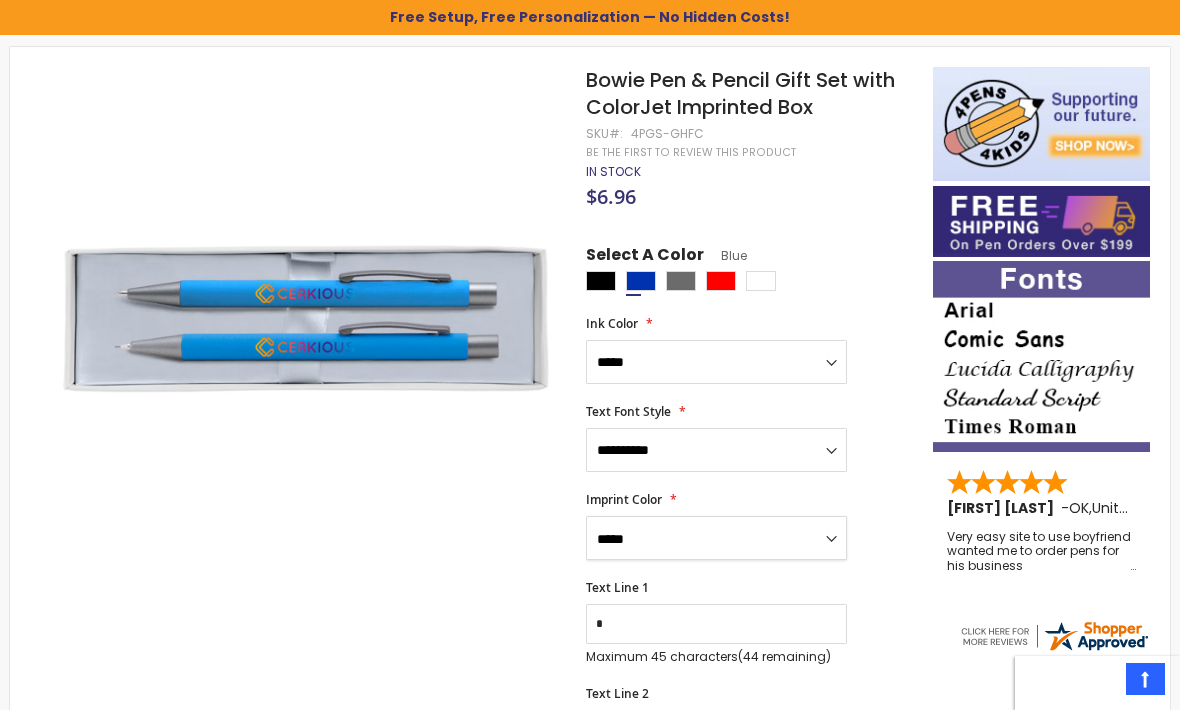 click on "**********" at bounding box center (716, 538) 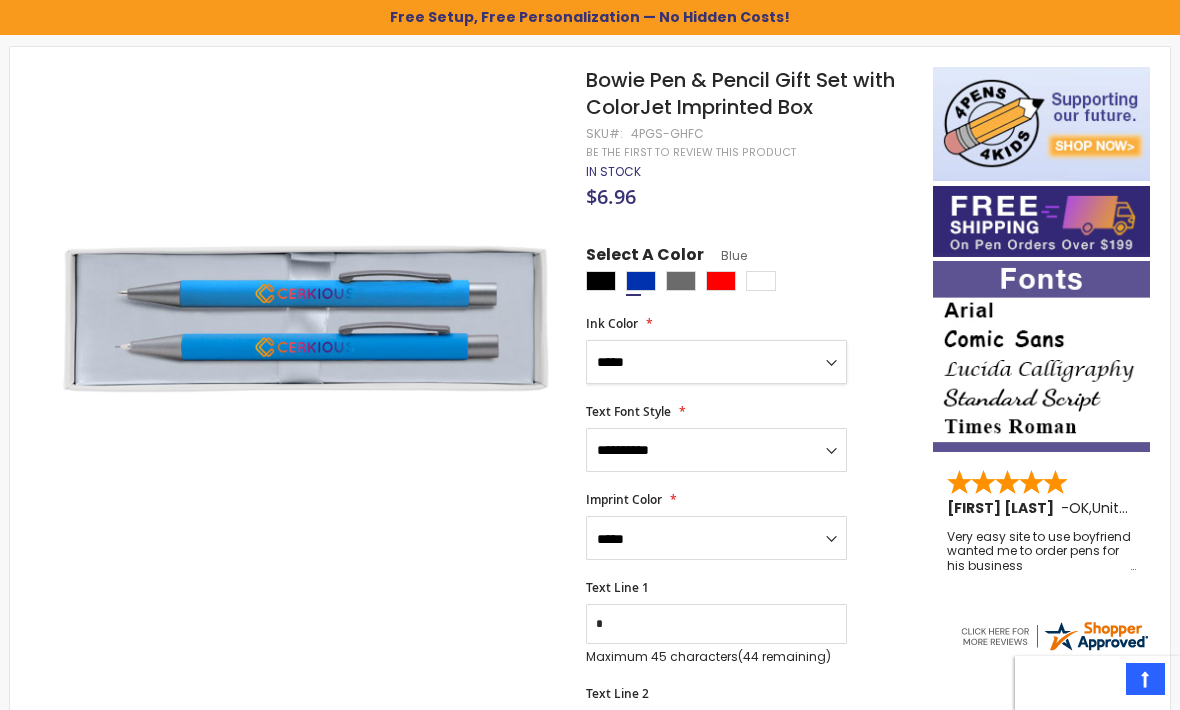 click on "**********" at bounding box center [716, 362] 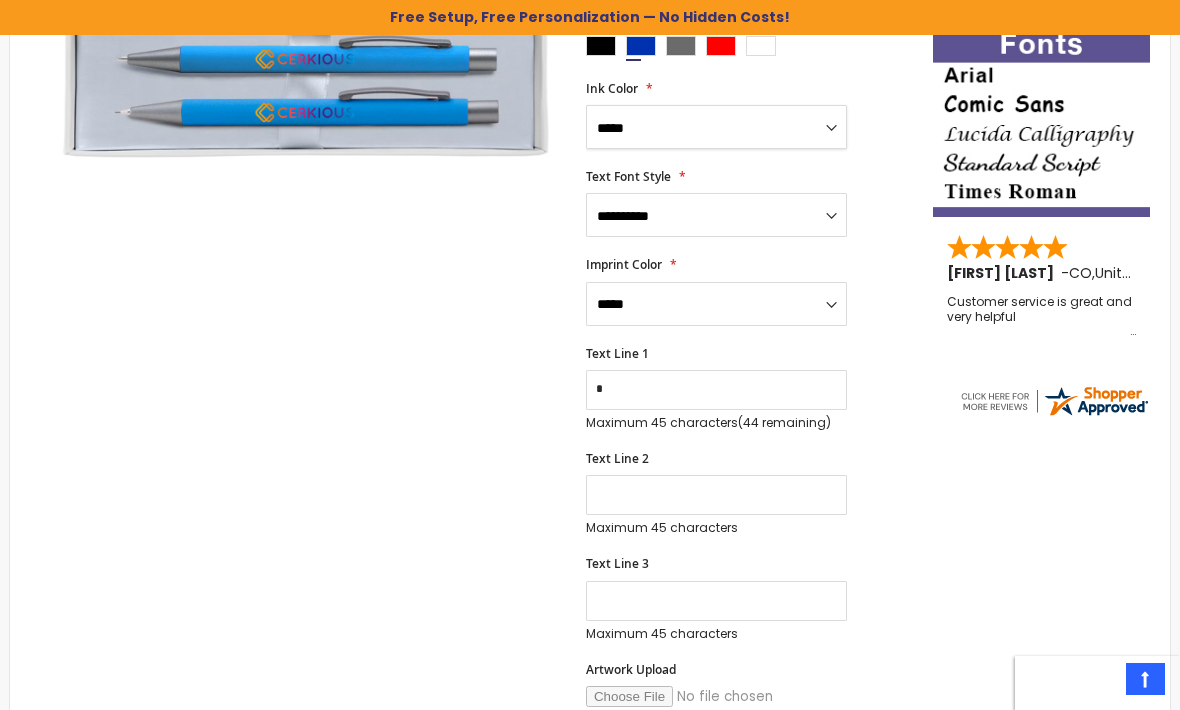 scroll, scrollTop: 500, scrollLeft: 0, axis: vertical 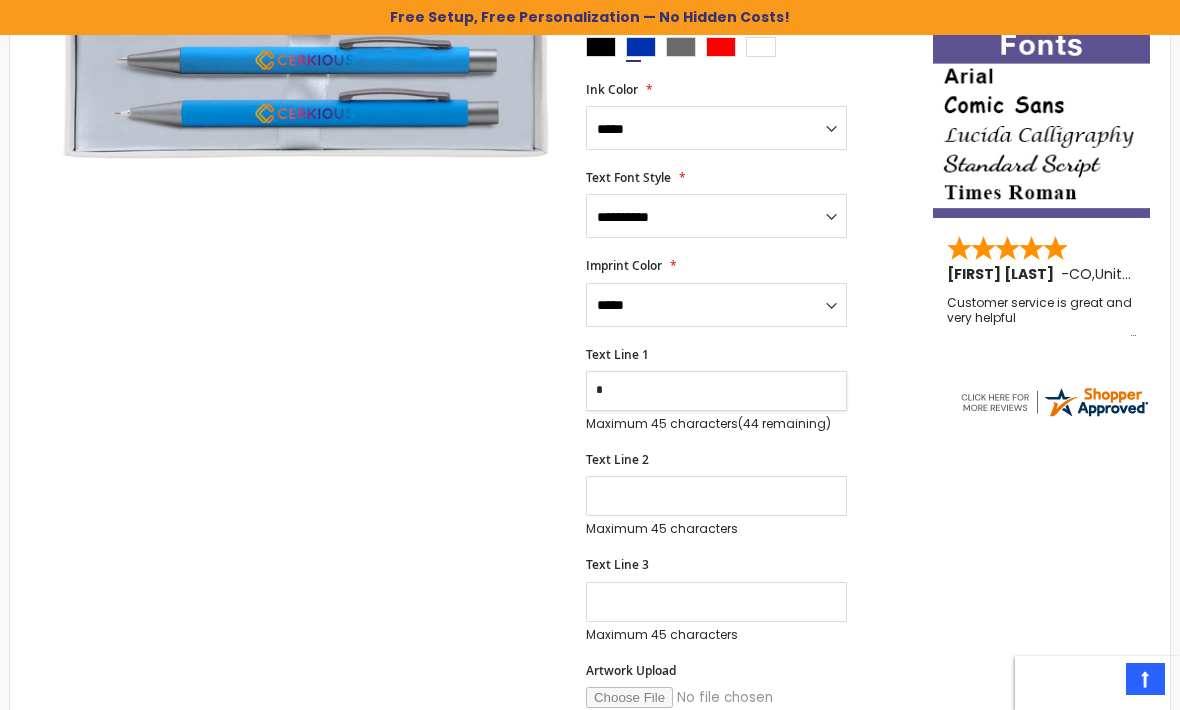 click on "*" at bounding box center [716, 391] 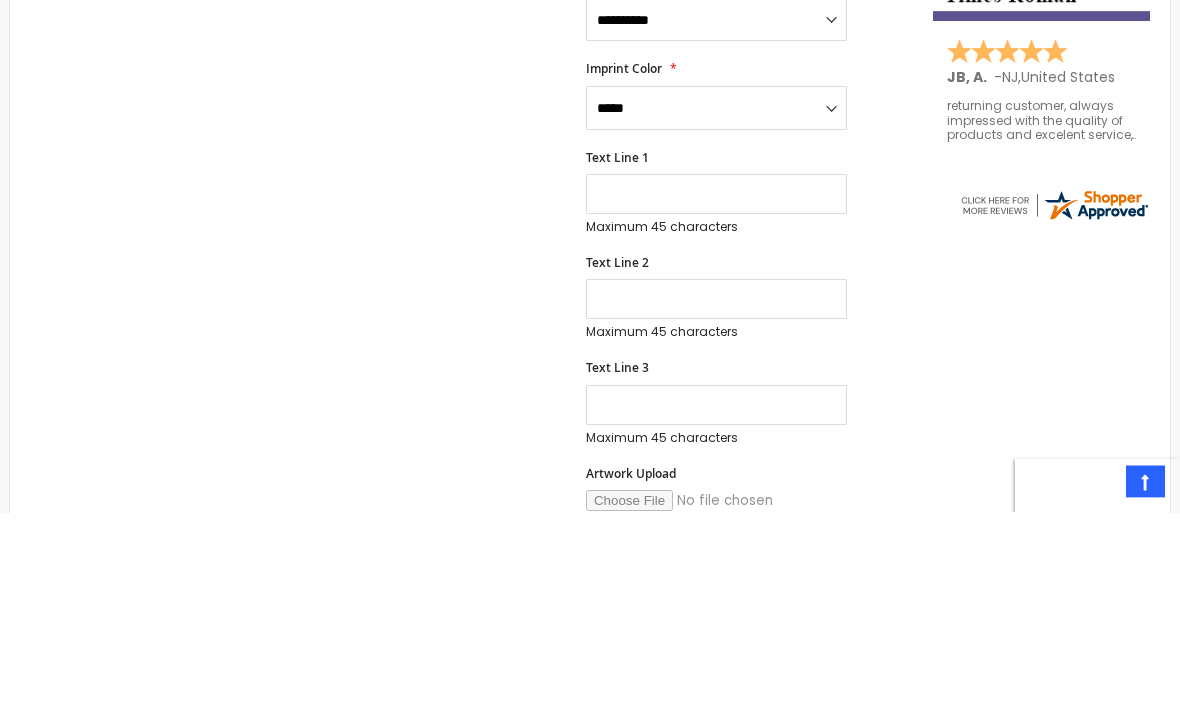 scroll, scrollTop: 697, scrollLeft: 0, axis: vertical 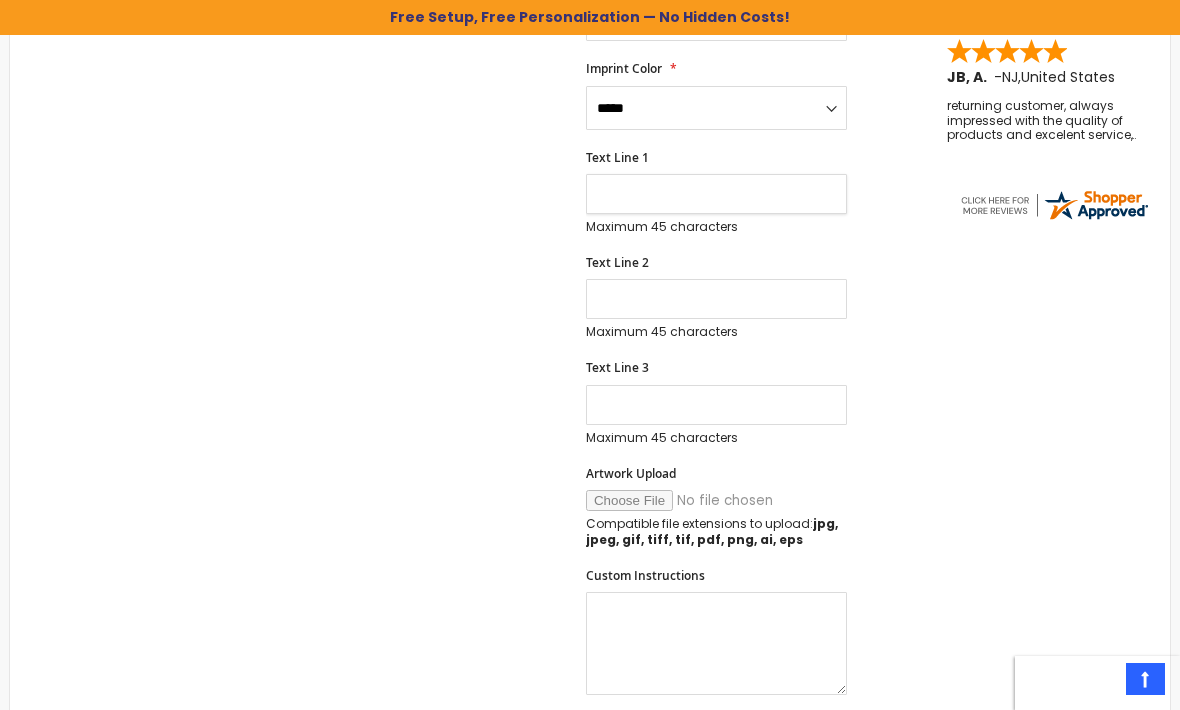 type 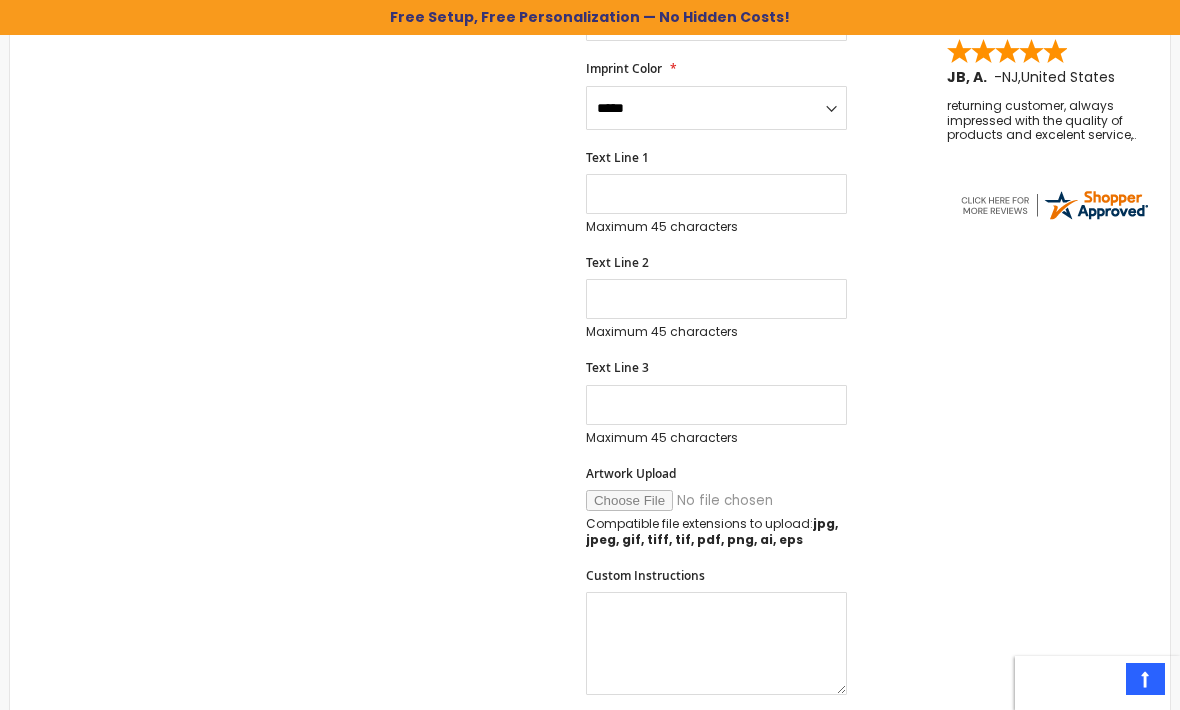 click on "Artwork Upload" at bounding box center [722, 500] 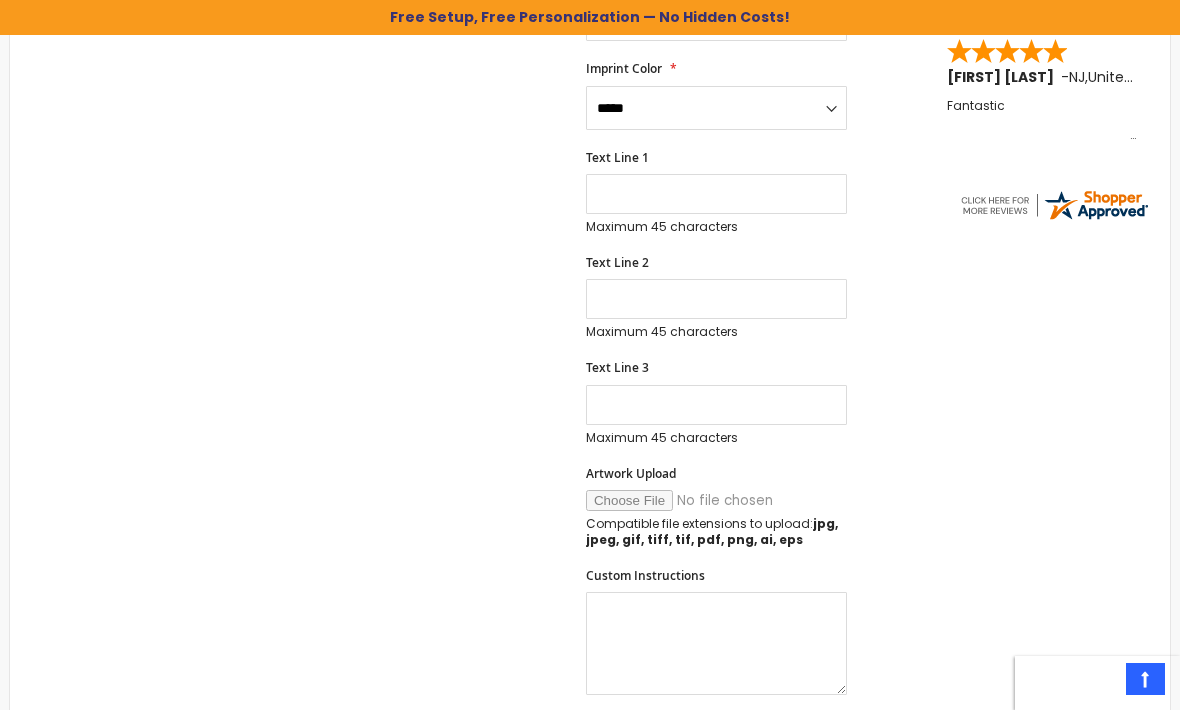 type on "**********" 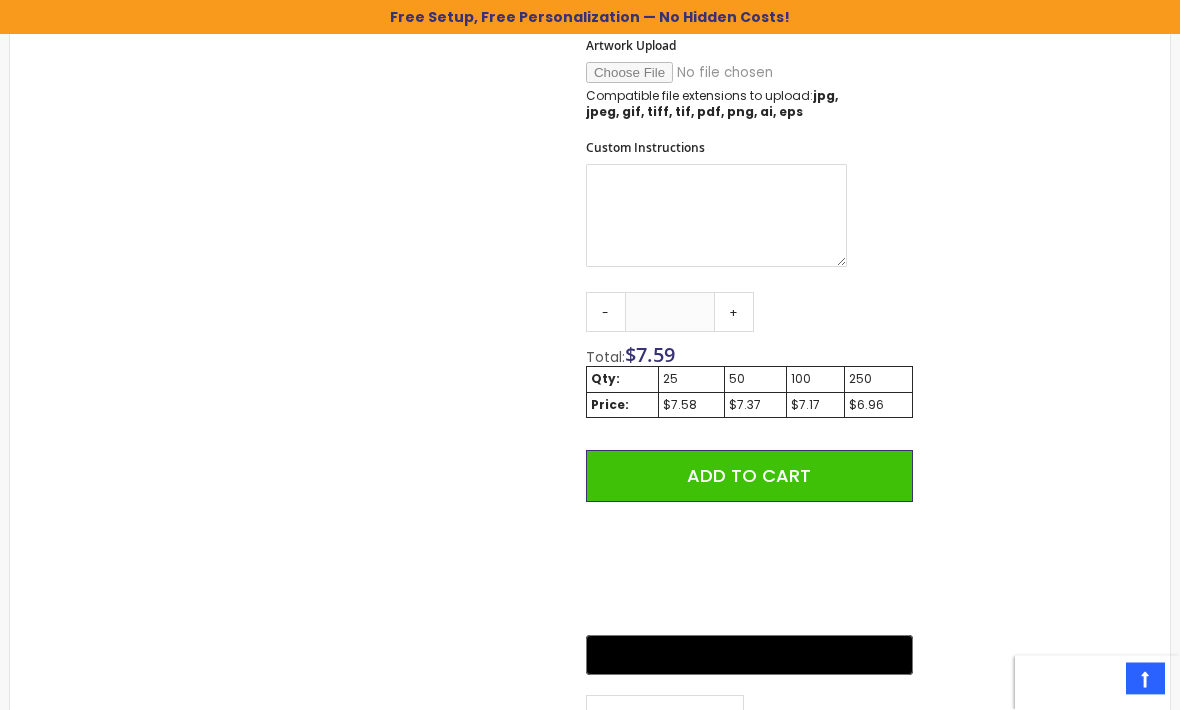 scroll, scrollTop: 1118, scrollLeft: 0, axis: vertical 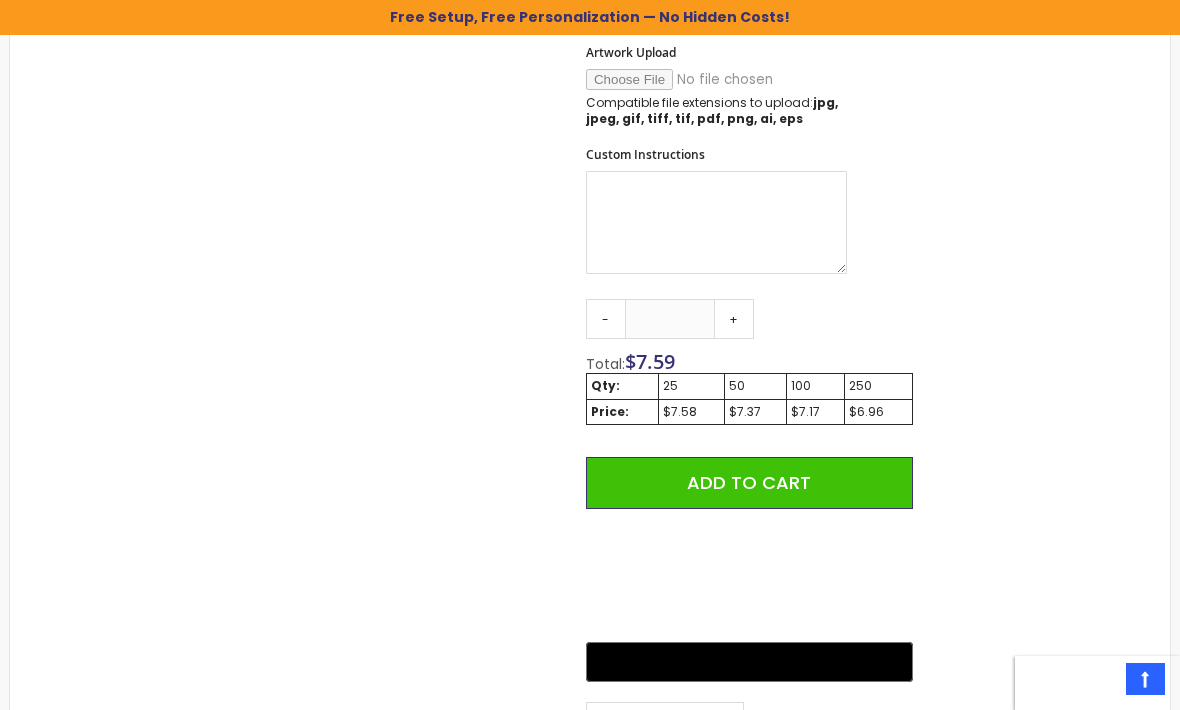click on "Add to Cart" at bounding box center (749, 483) 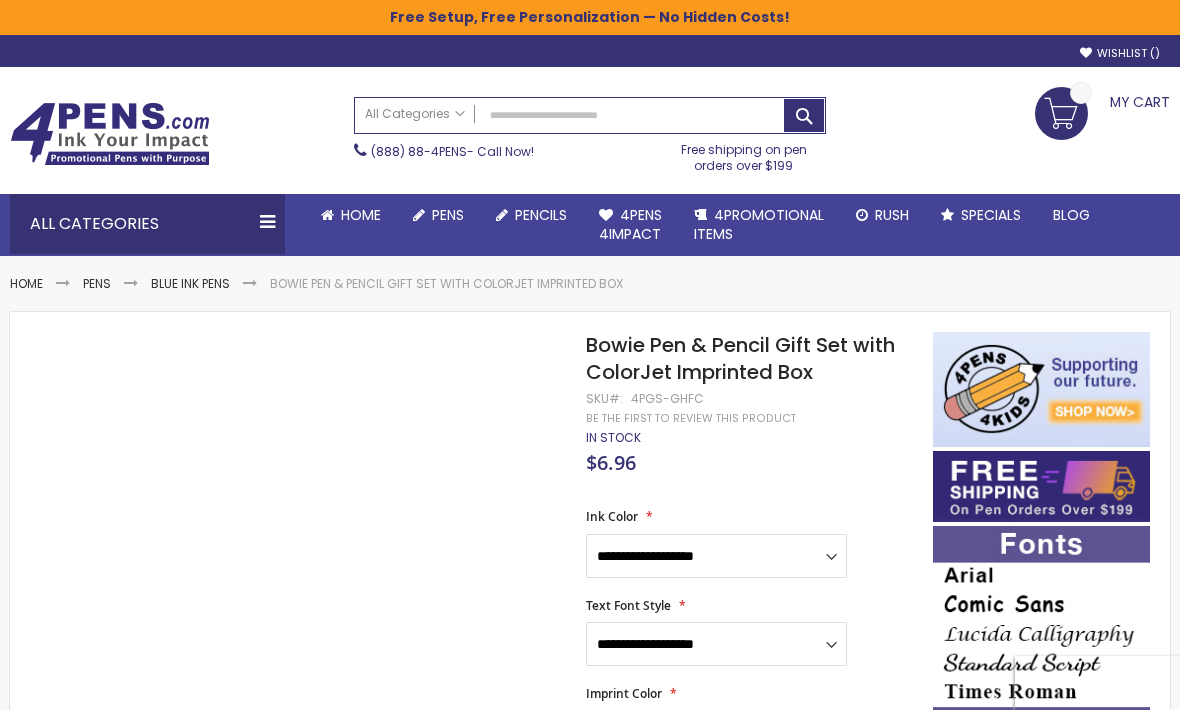 scroll, scrollTop: 0, scrollLeft: 0, axis: both 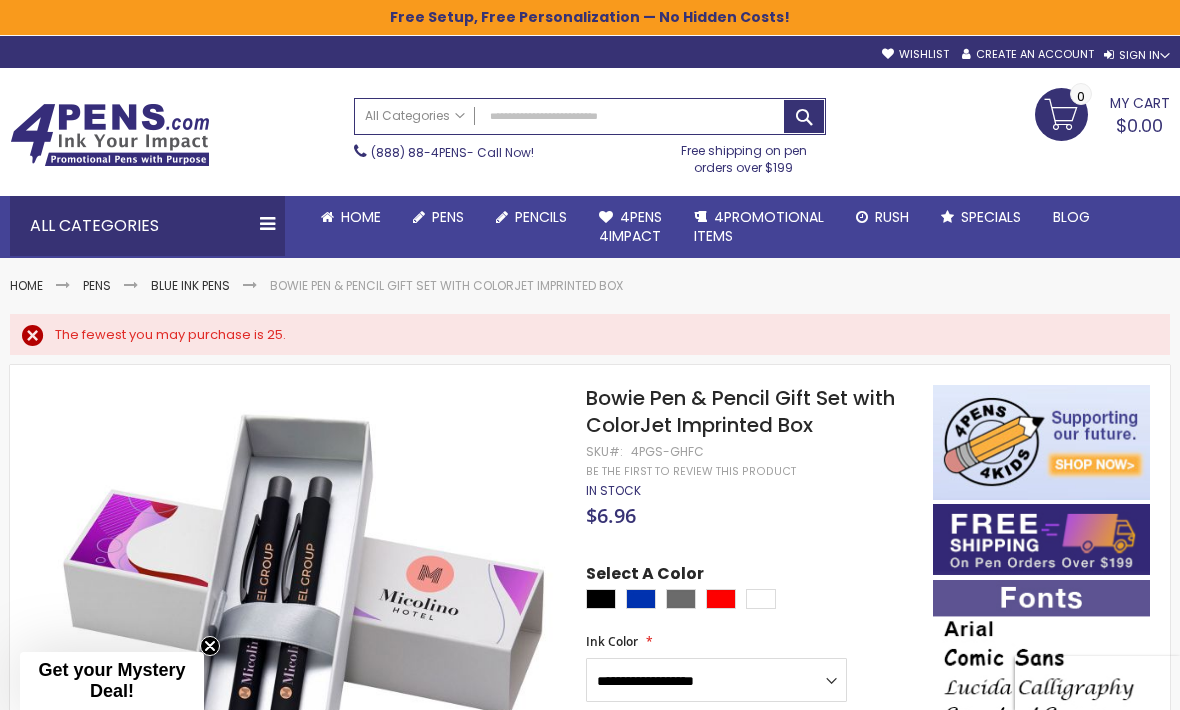 click on "All Pens" at bounding box center [0, 0] 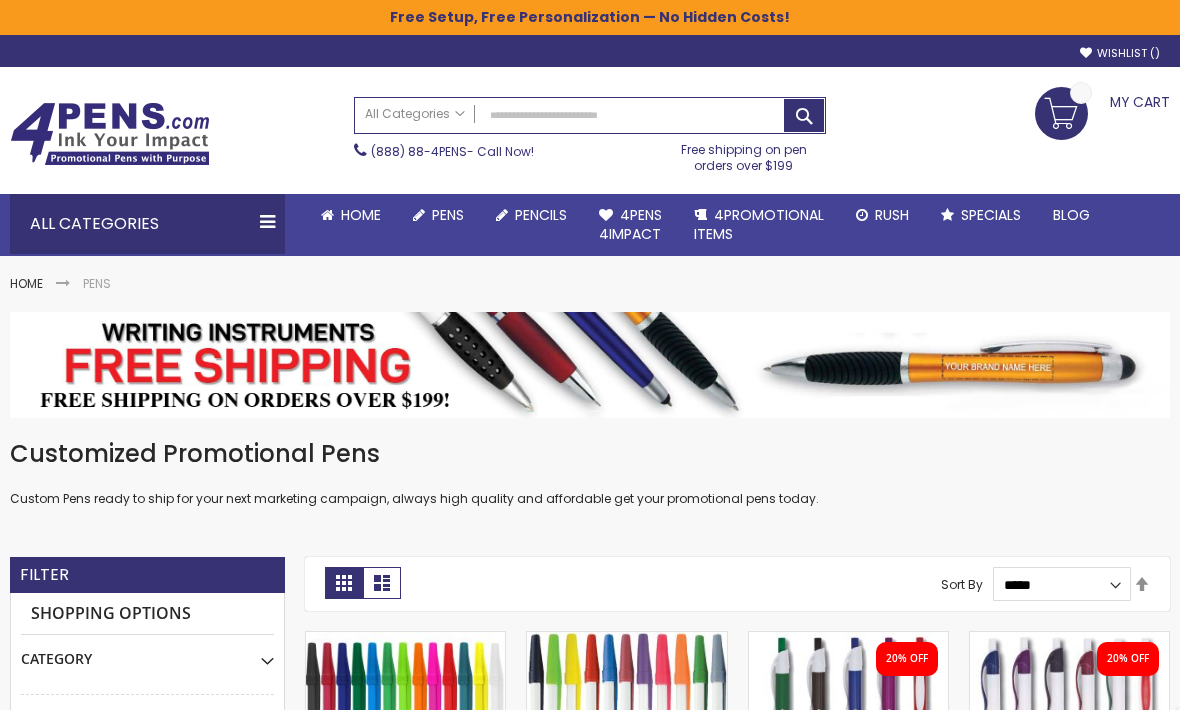 scroll, scrollTop: 0, scrollLeft: 0, axis: both 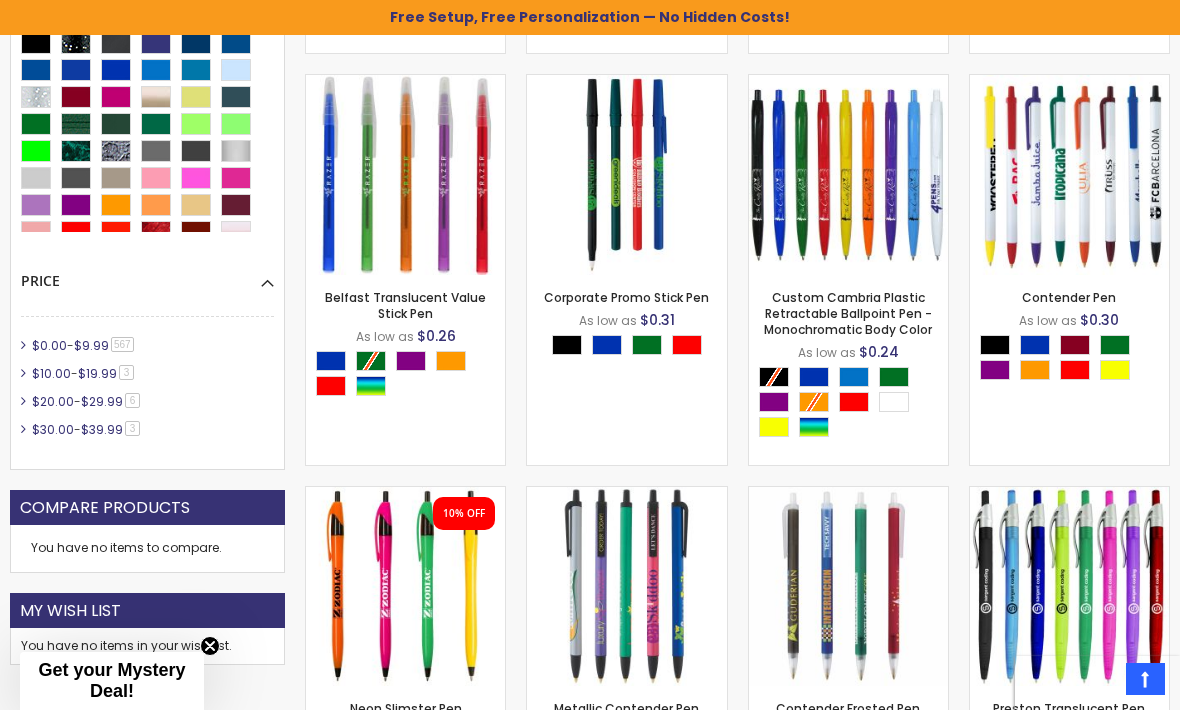 click on "$9.99" at bounding box center [91, 345] 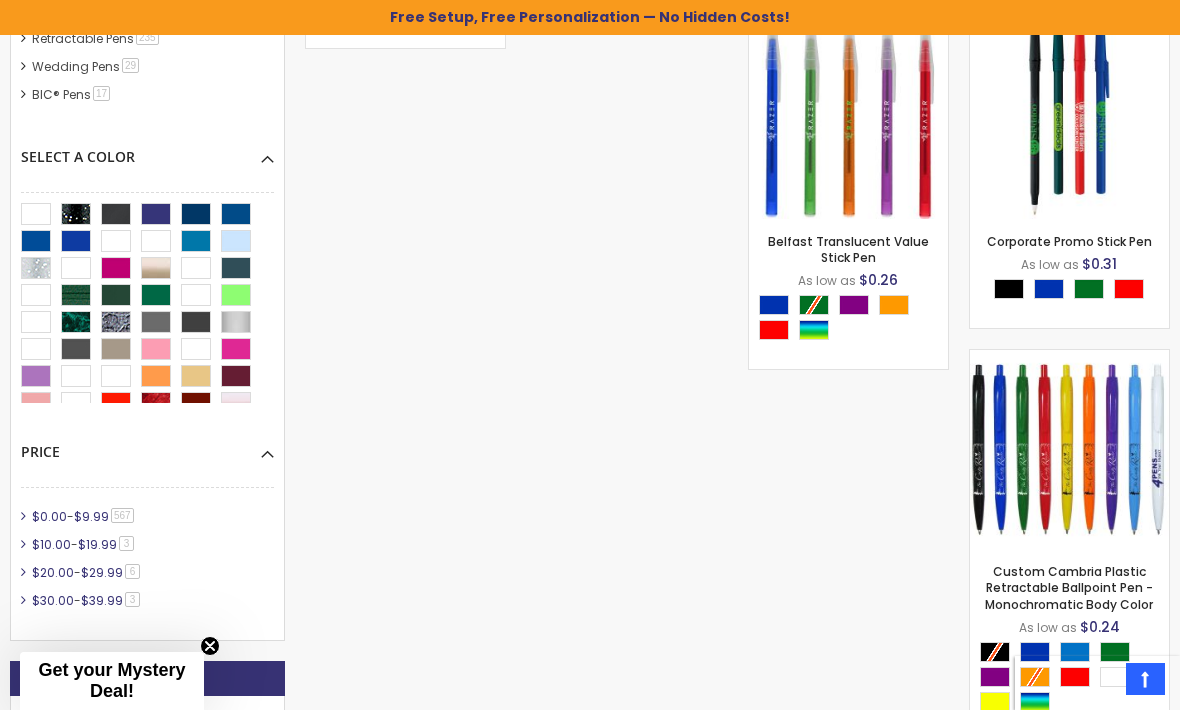 click at bounding box center (1069, 449) 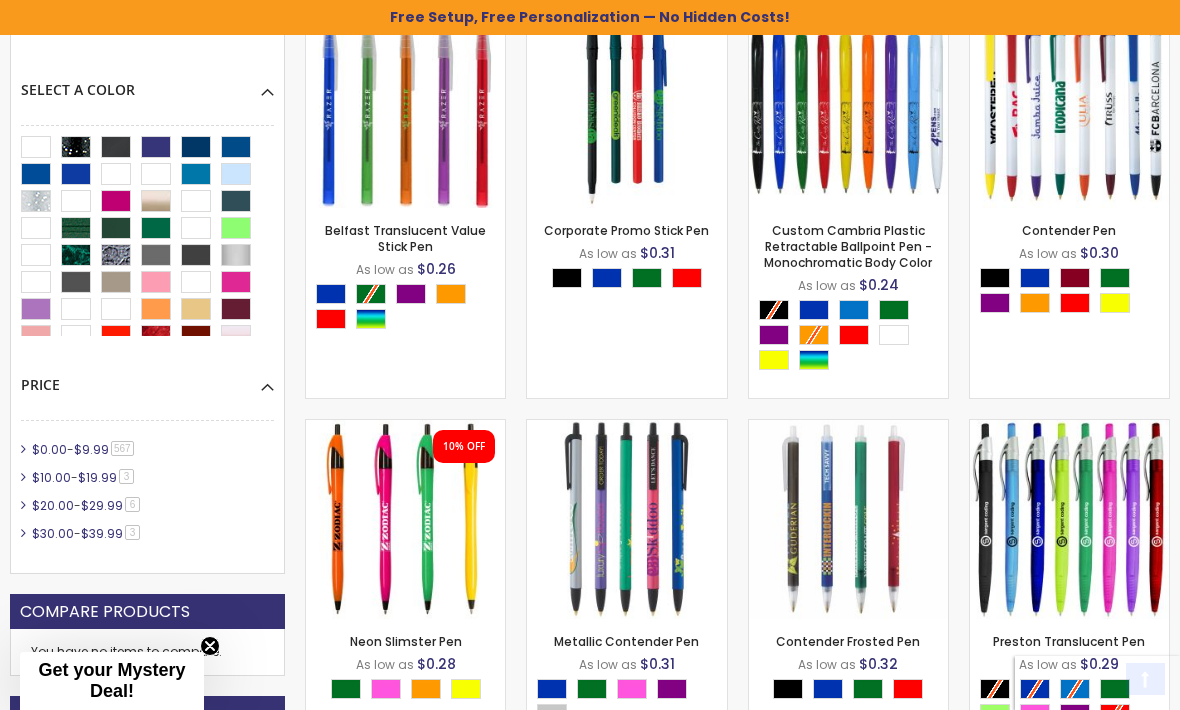 scroll, scrollTop: 1032, scrollLeft: 0, axis: vertical 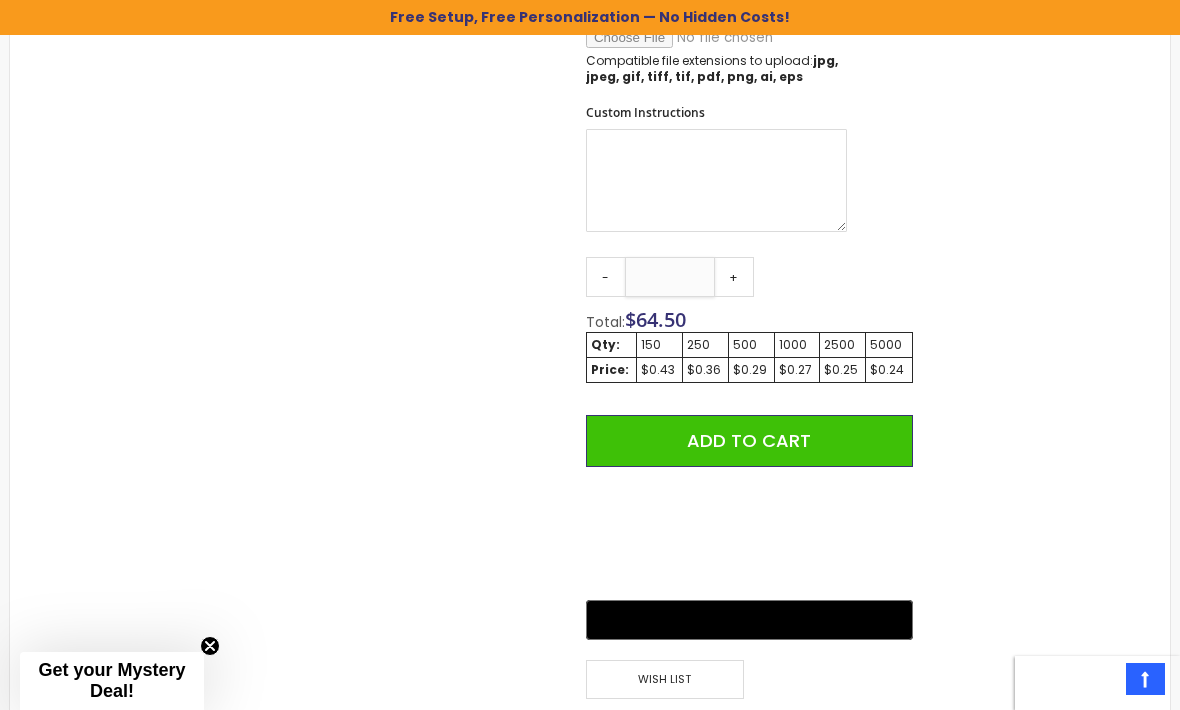 click on "***" at bounding box center [670, 277] 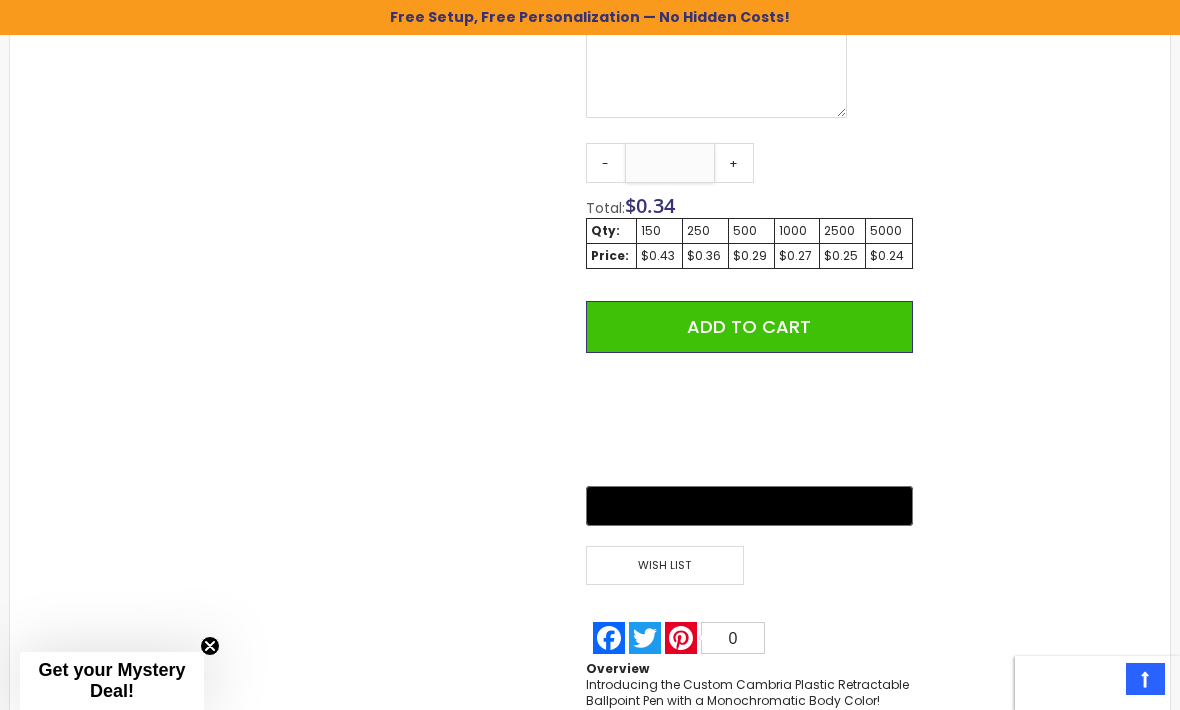 type on "*" 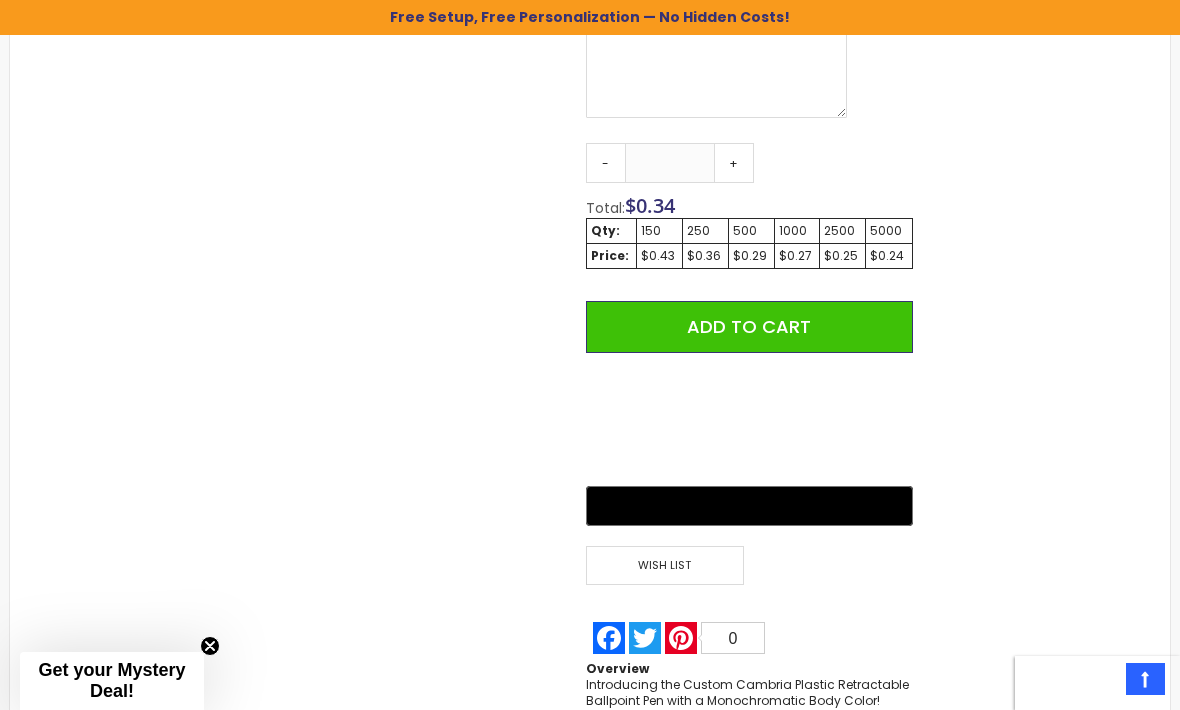 click on "Add to Cart" at bounding box center [749, 327] 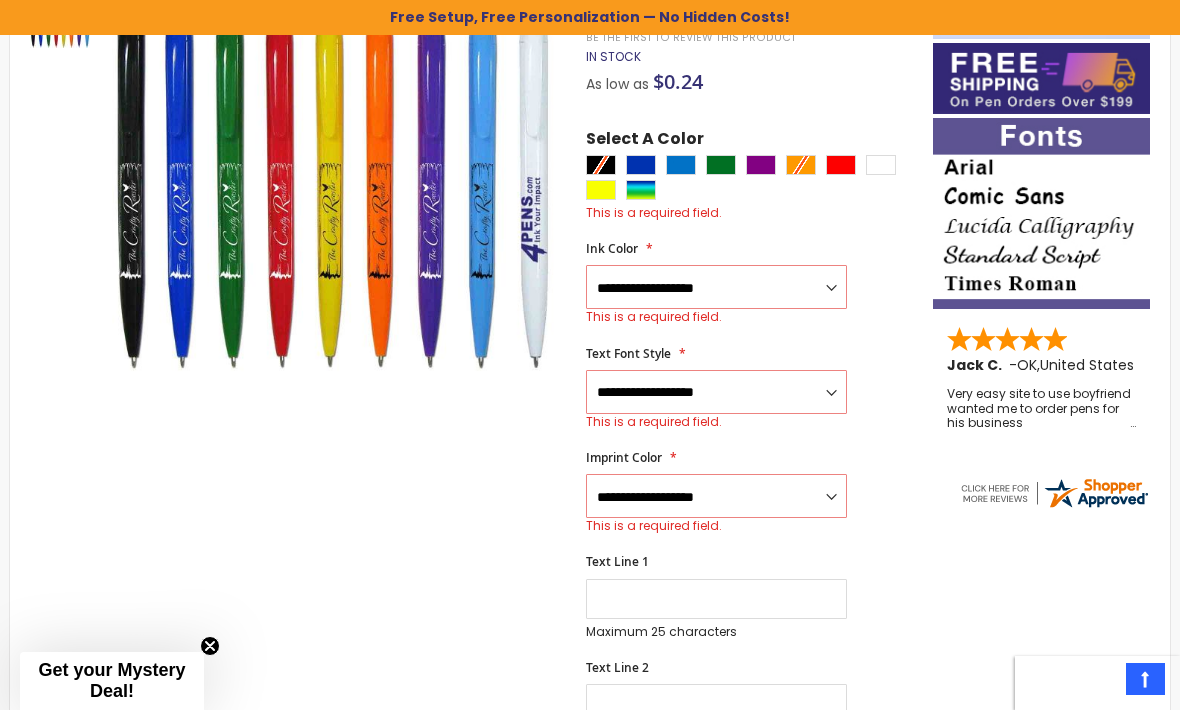 scroll, scrollTop: 164, scrollLeft: 0, axis: vertical 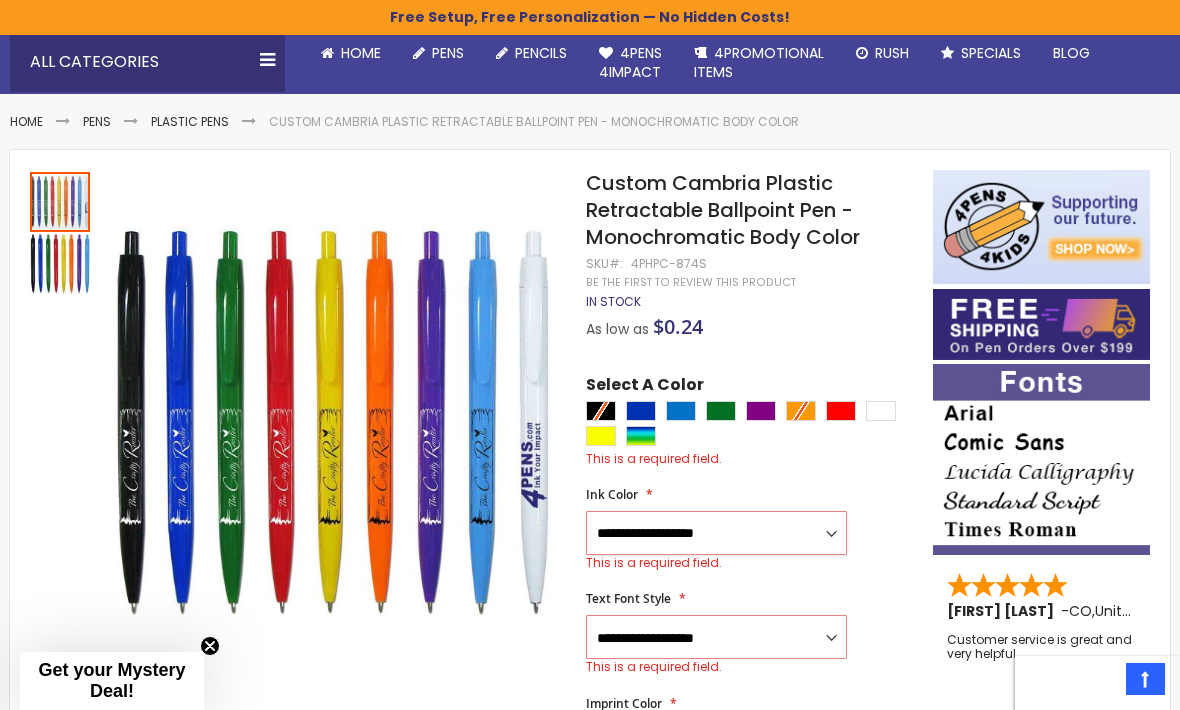 click on "**********" at bounding box center (716, 533) 